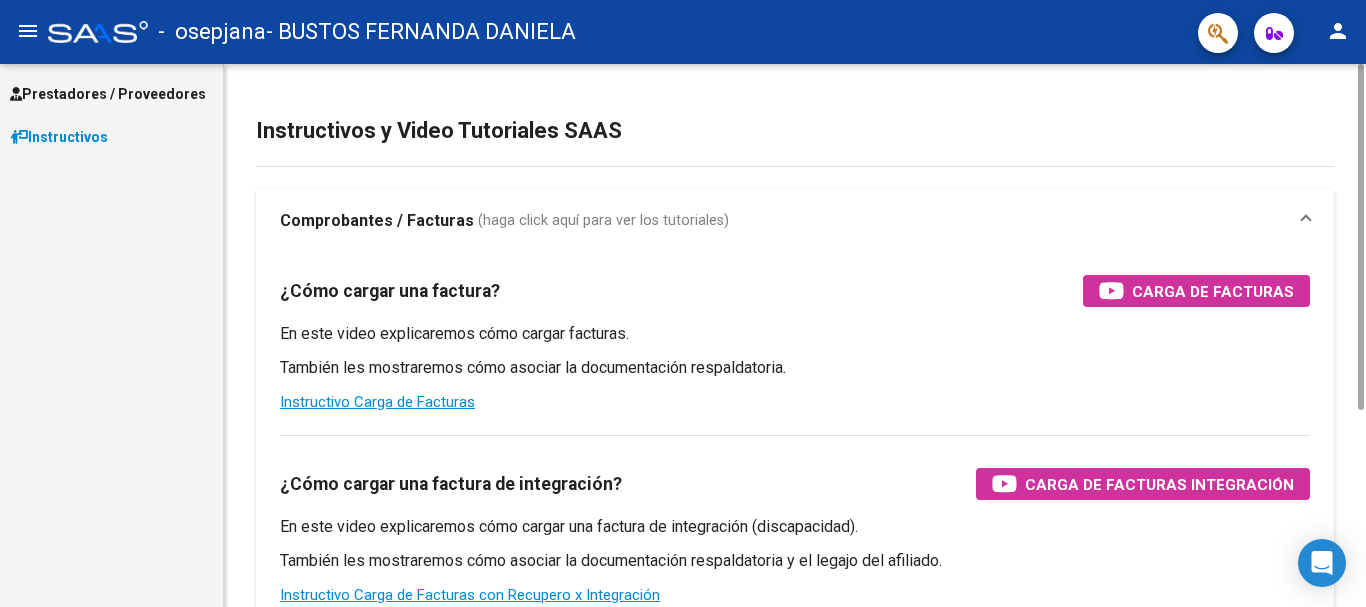 scroll, scrollTop: 0, scrollLeft: 0, axis: both 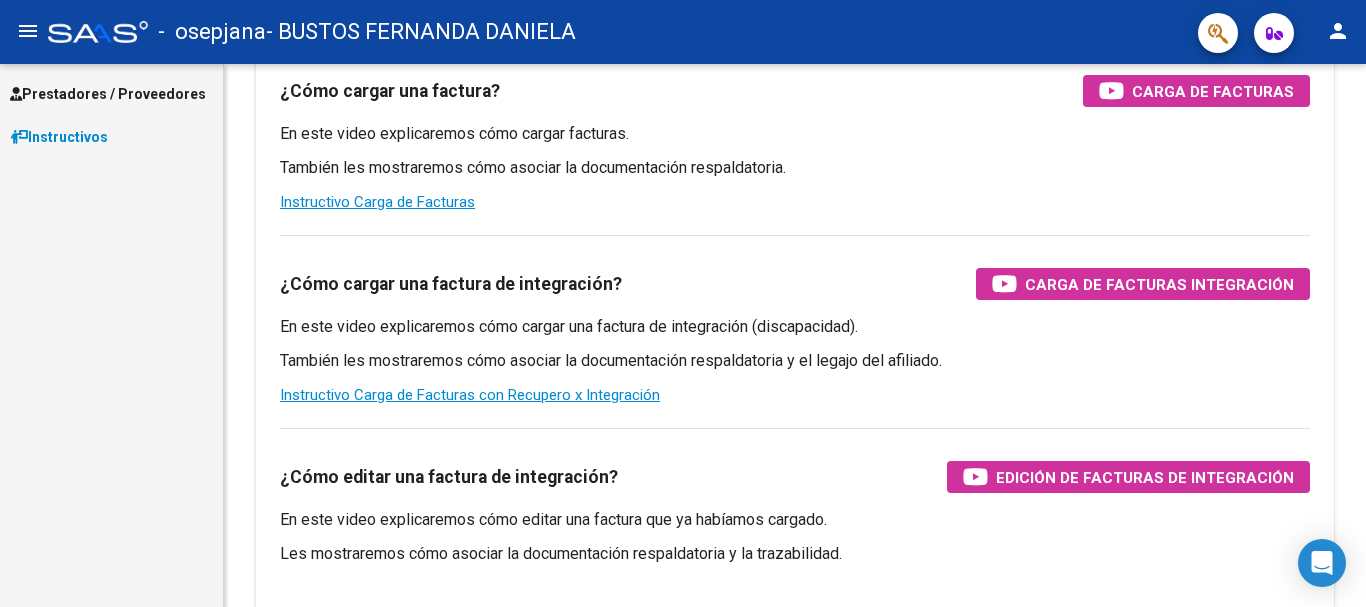 click on "Prestadores / Proveedores" at bounding box center (108, 94) 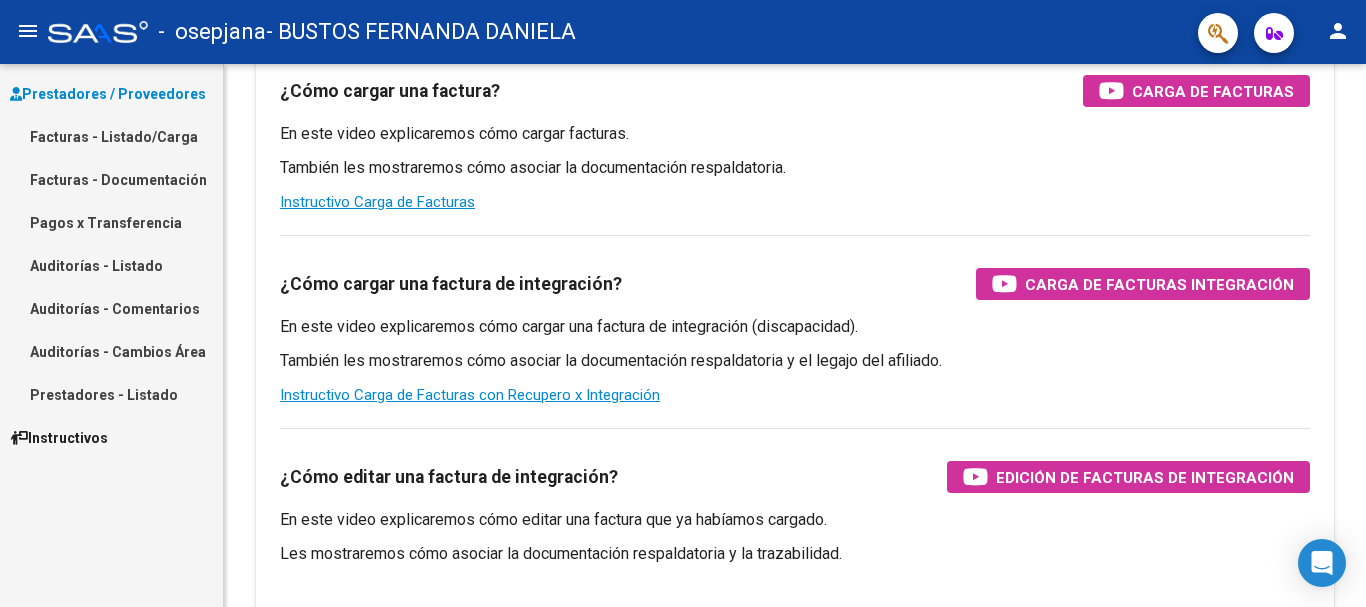 click on "Facturas - Listado/Carga" at bounding box center (111, 136) 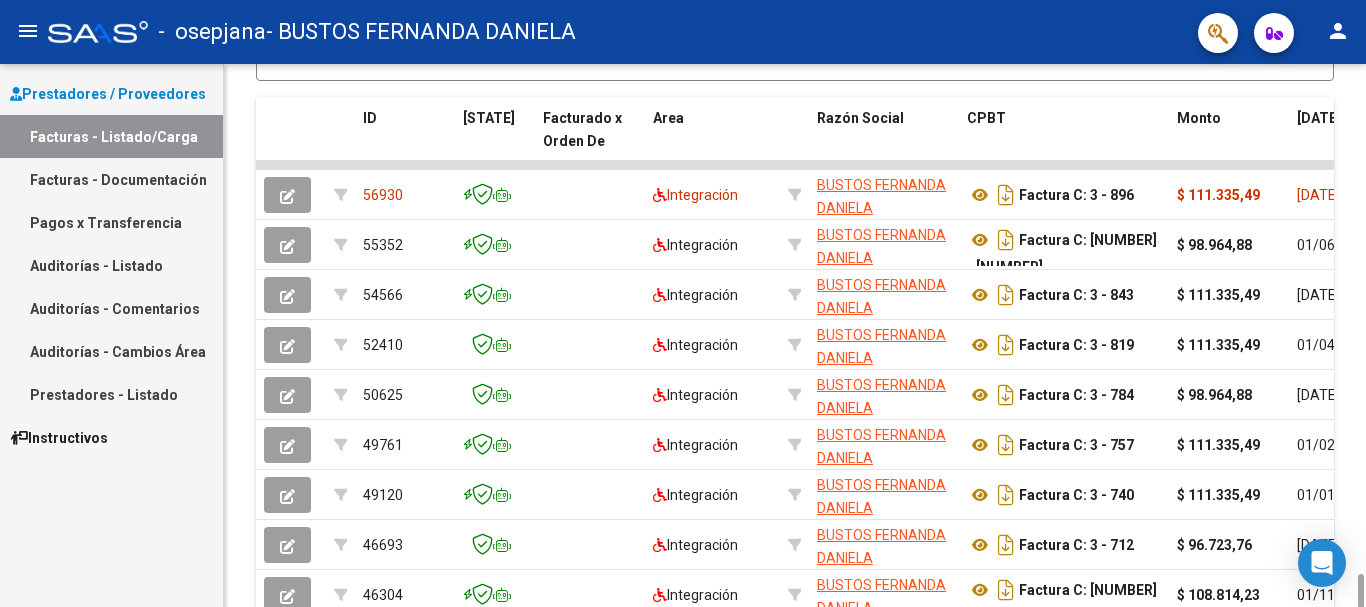 scroll, scrollTop: 722, scrollLeft: 0, axis: vertical 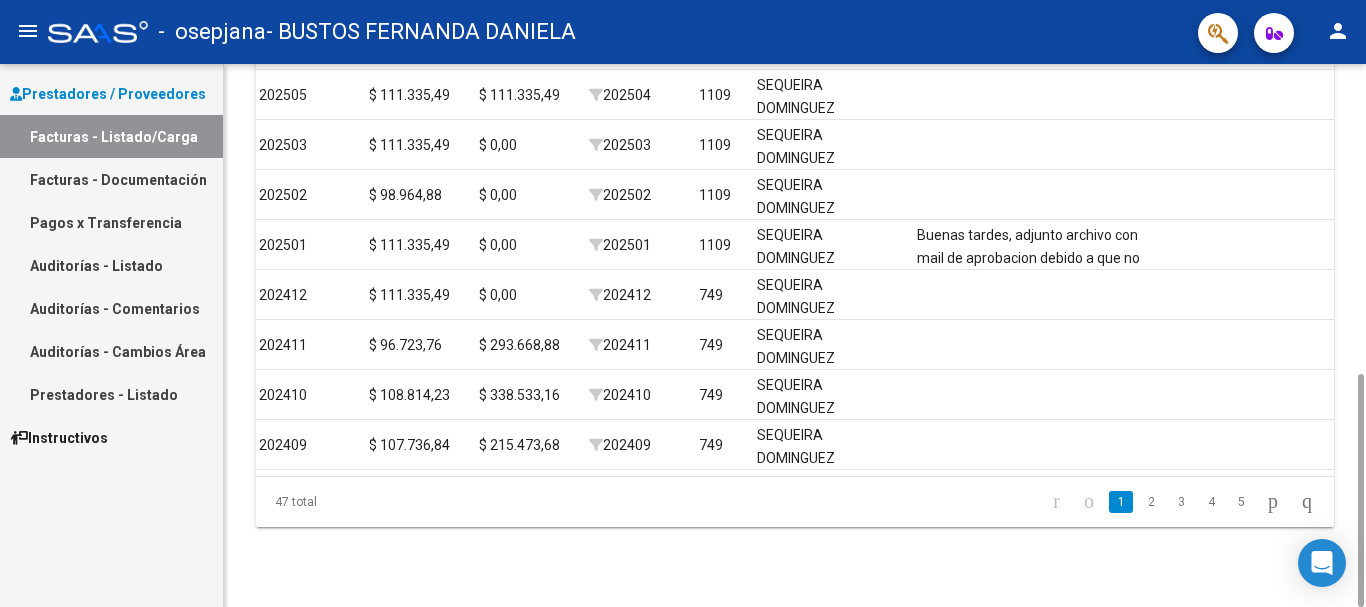 drag, startPoint x: 915, startPoint y: 476, endPoint x: 887, endPoint y: 482, distance: 28.635643 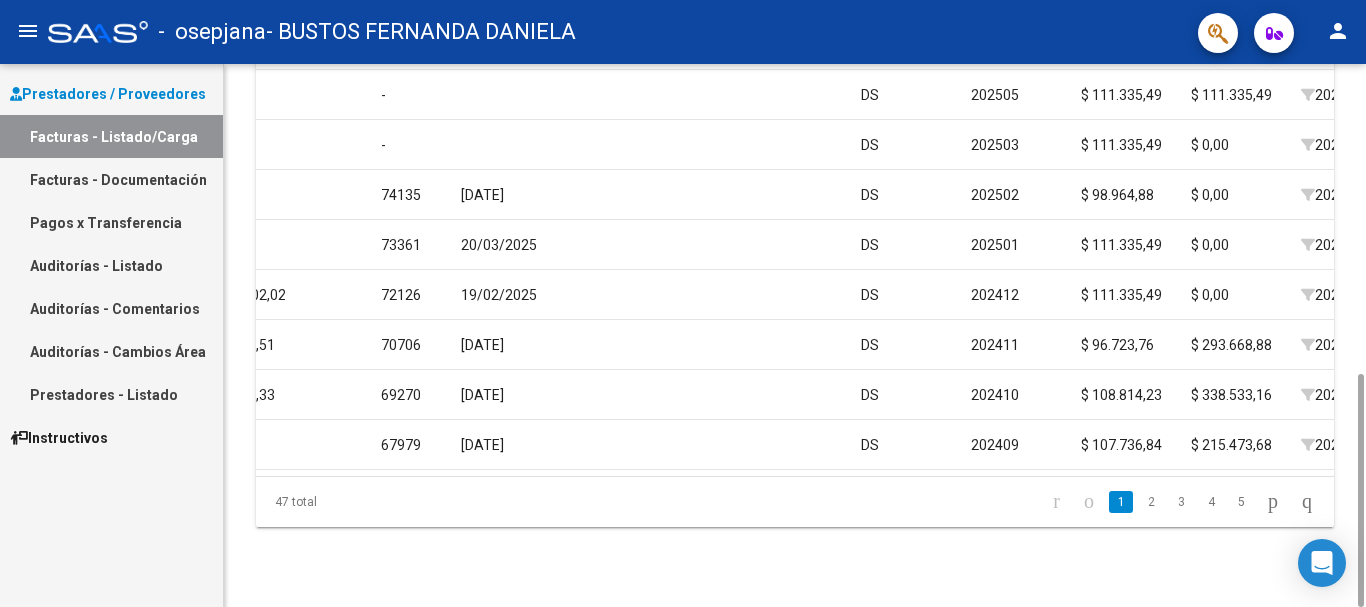 scroll, scrollTop: 0, scrollLeft: 1080, axis: horizontal 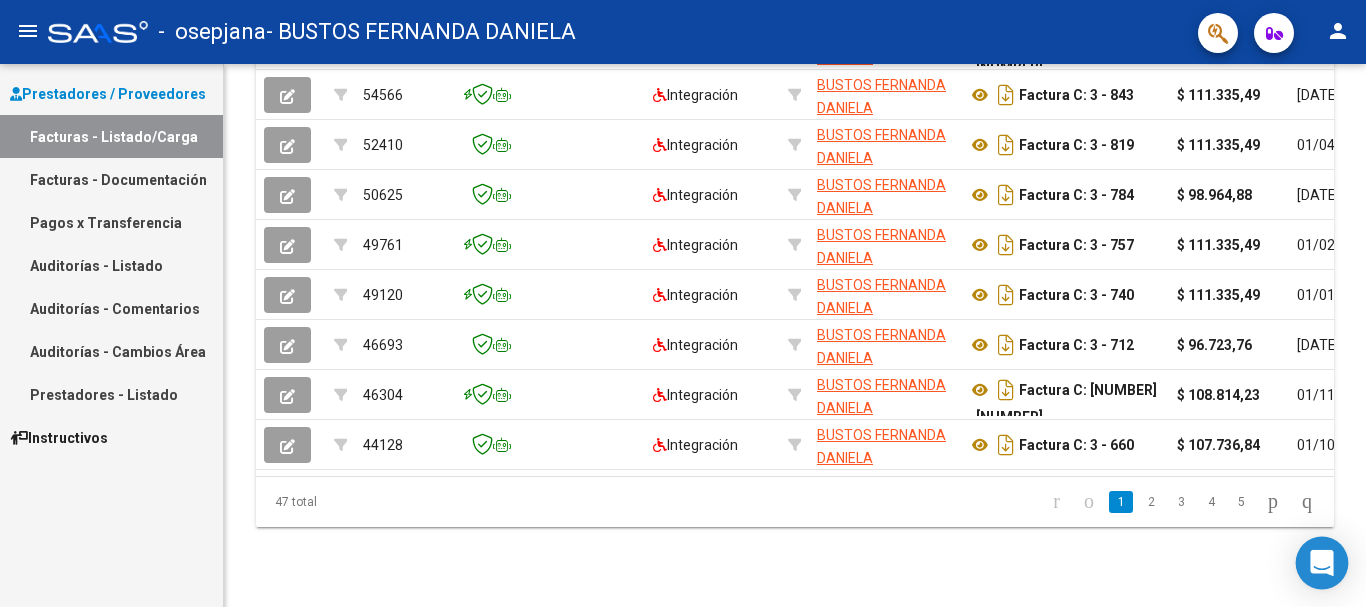 click 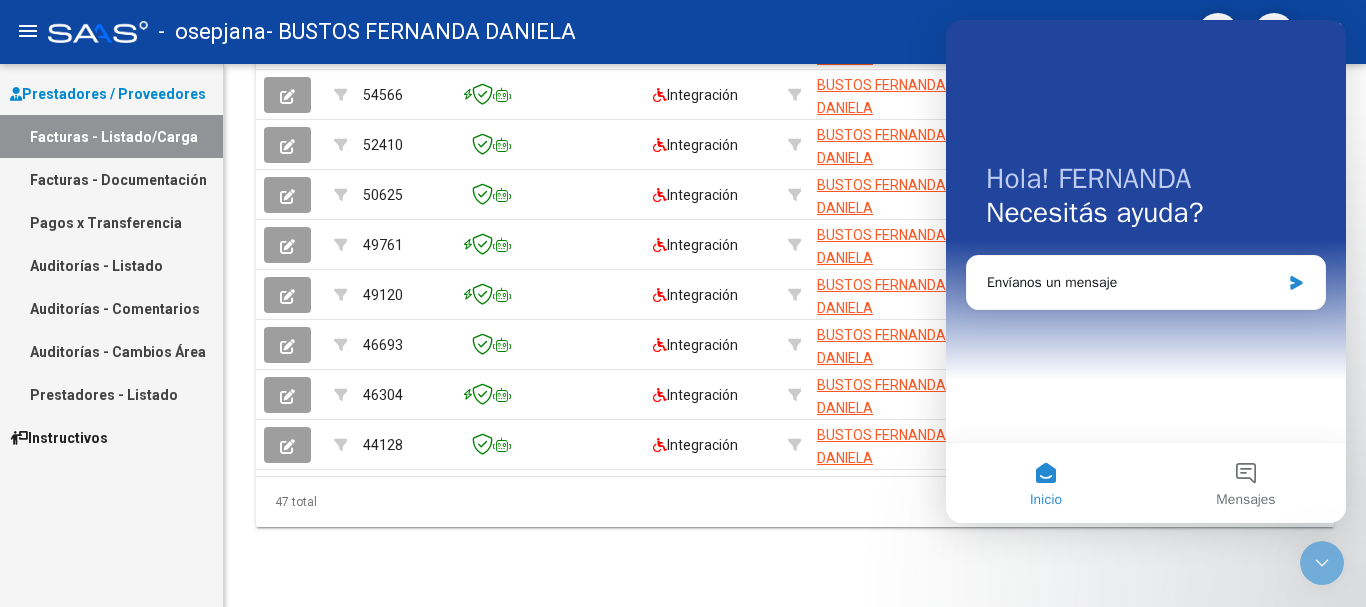scroll, scrollTop: 0, scrollLeft: 0, axis: both 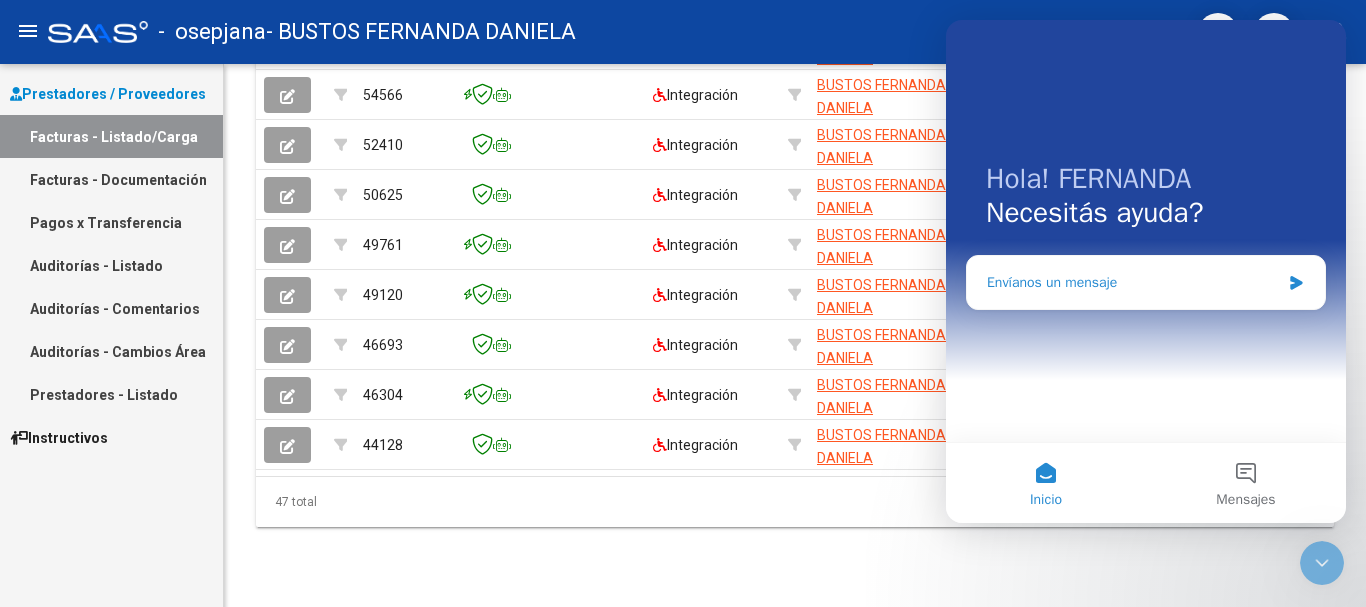 click on "Envíanos un mensaje" at bounding box center [1133, 282] 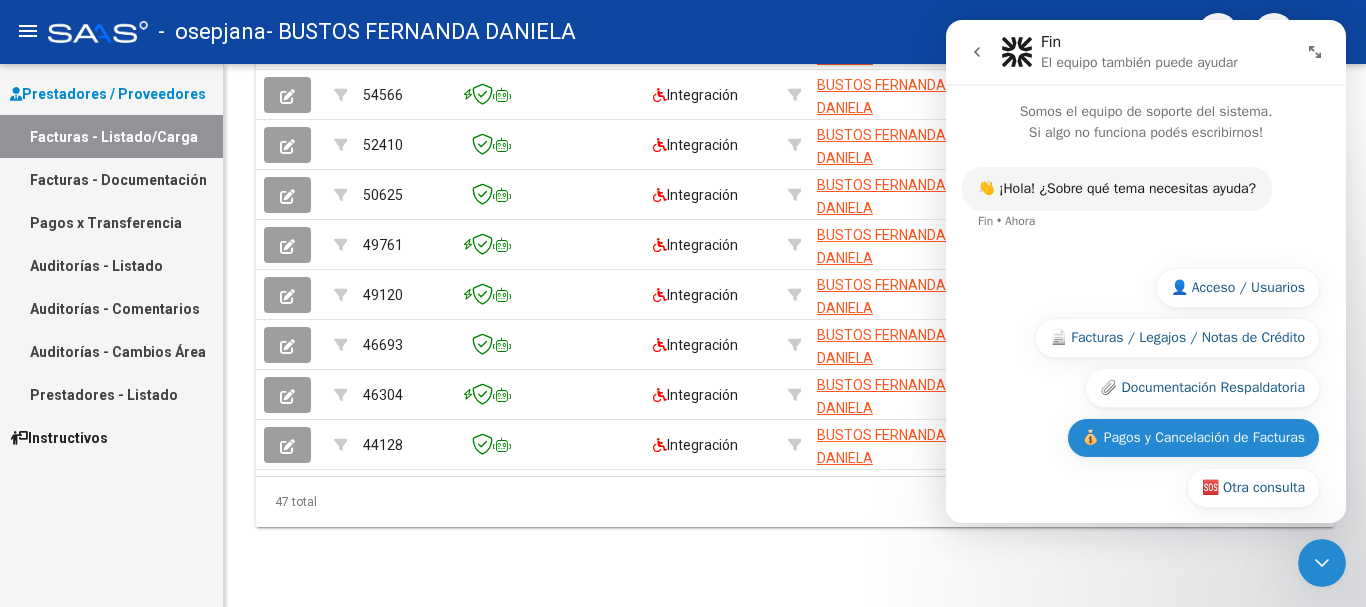 click on "💰 Pagos y Cancelación de Facturas" at bounding box center [1193, 438] 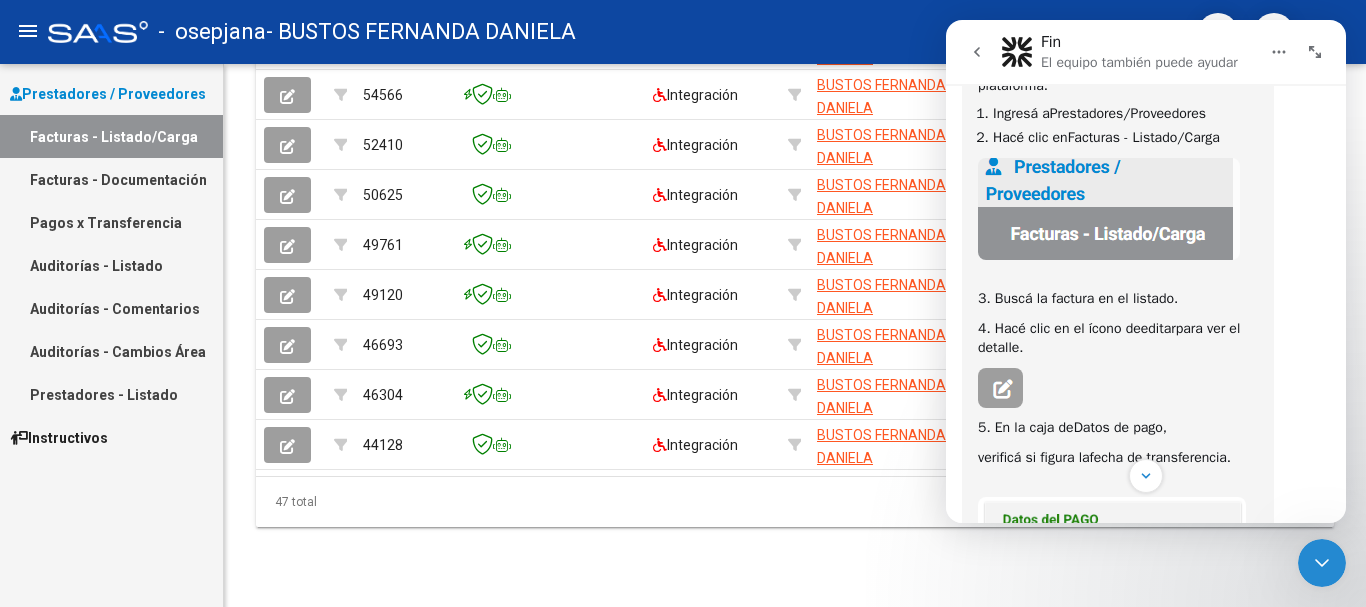 scroll, scrollTop: 261, scrollLeft: 0, axis: vertical 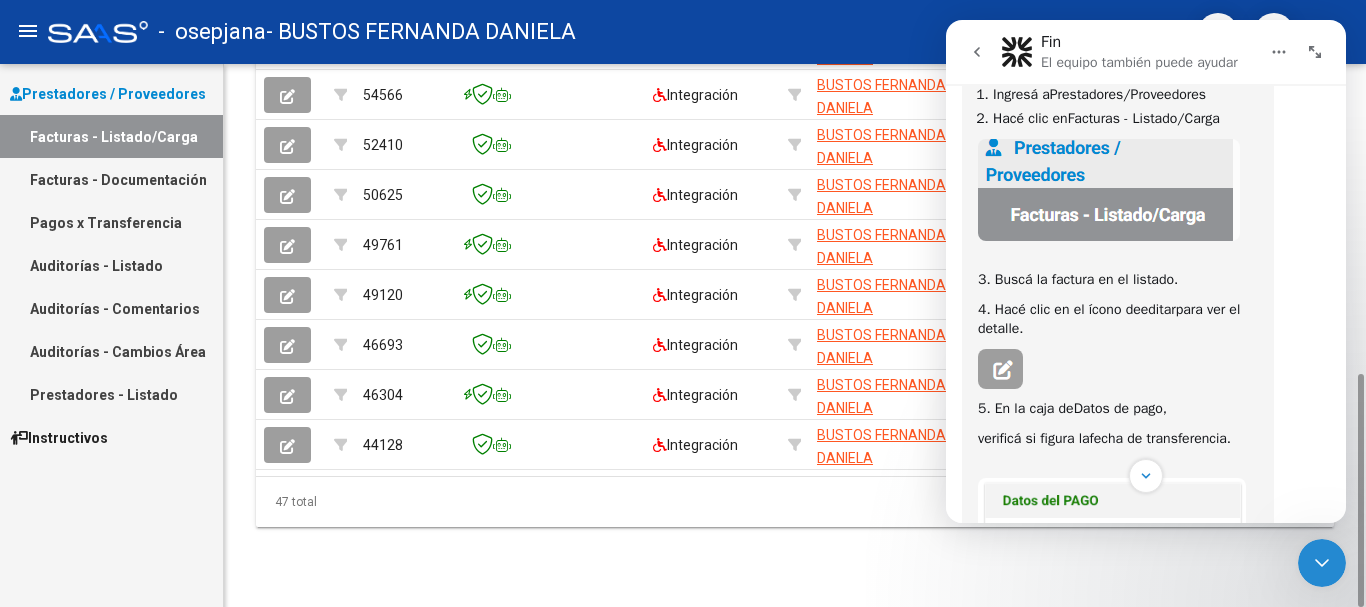 click on "Video tutorial   PRESTADORES -> Listado de CPBTs Emitidos por Prestadores / Proveedores (alt+q)   Cargar Comprobante
cloud_download  CSV  cloud_download  EXCEL  cloud_download  Estandar   Descarga Masiva
Filtros Id Area Area Todos  Confirmado   Mostrar totalizadores   FILTROS DEL COMPROBANTE  Comprobante Tipo Comprobante Tipo Start date – Fec. Comprobante Desde / Hasta Días Emisión Desde(cant. días) Días Emisión Hasta(cant. días) CUIT / Razón Social Pto. Venta Nro. Comprobante Código SSS CAE Válido CAE Válido Todos  Cargado Módulo Hosp. Todos  Tiene facturacion Apócrifa Hospital Refes  FILTROS DE INTEGRACION  Período De Prestación Campos del Archivo de Rendición Devuelto x SSS (dr_envio) Todos  Rendido x SSS (dr_envio) Tipo de Registro Tipo de Registro Período Presentación Período Presentación Campos del Legajo Asociado (preaprobación) Afiliado Legajo (cuil/nombre) Todos  Solo facturas preaprobadas  MAS FILTROS  Todos  Con Doc. Respaldatoria Todos  Con Trazabilidad Todos  Auditoría" 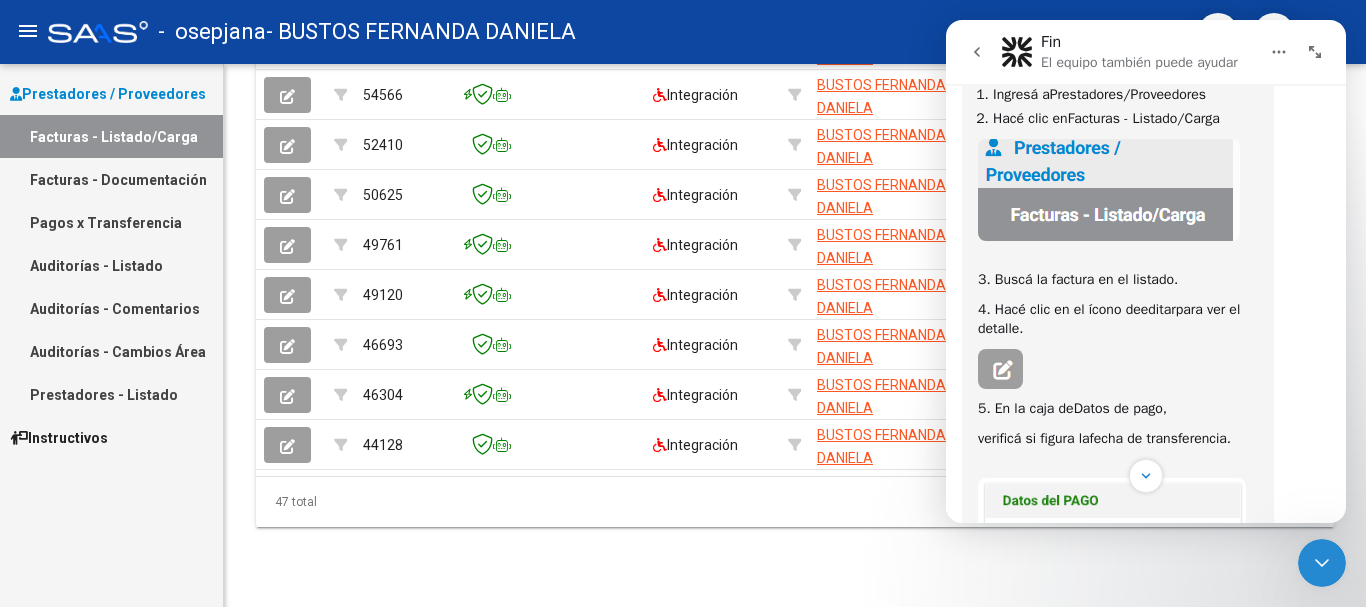click 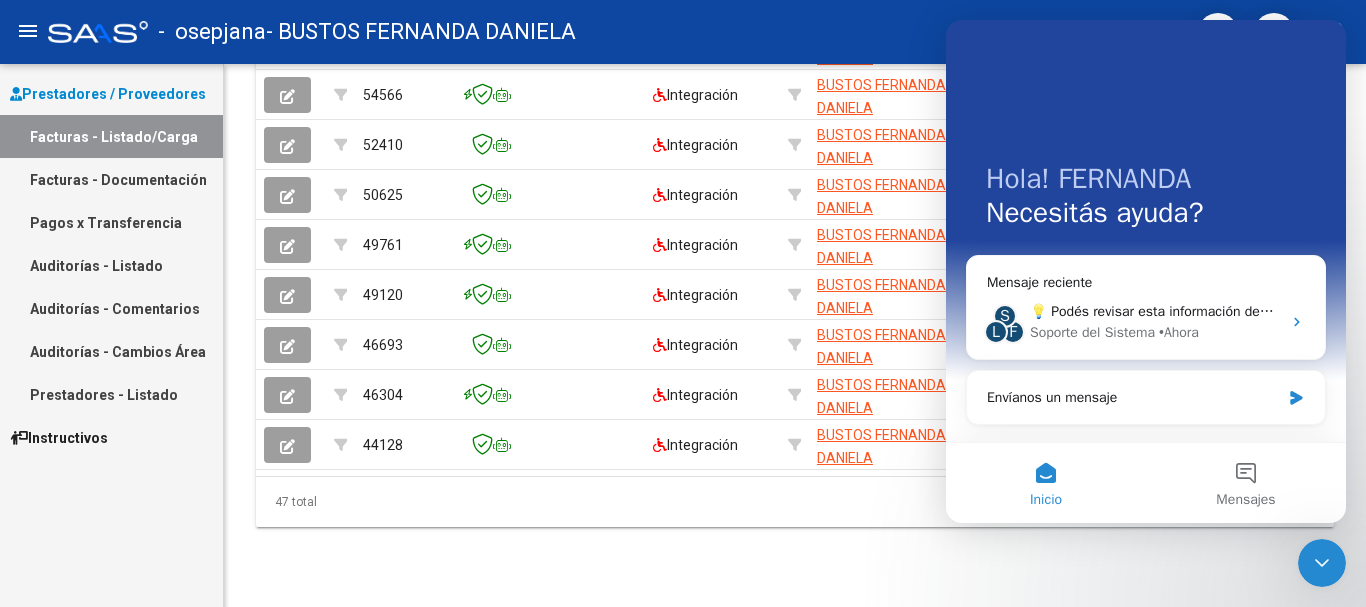 click at bounding box center [1322, 563] 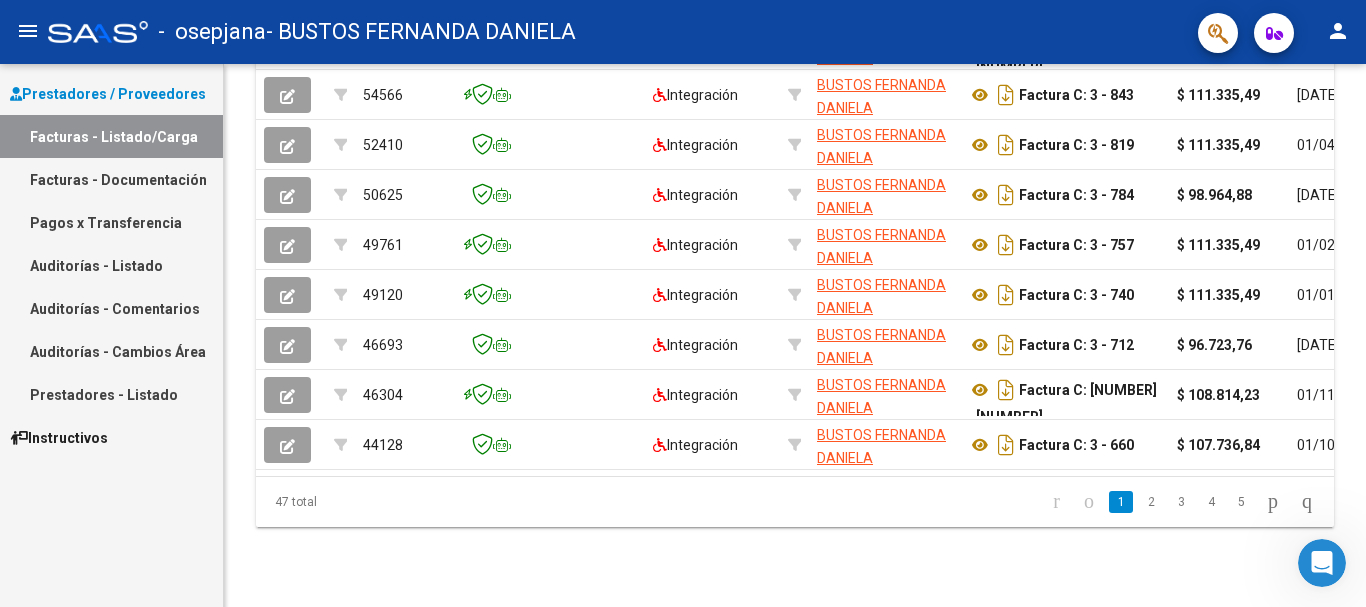 scroll, scrollTop: 0, scrollLeft: 0, axis: both 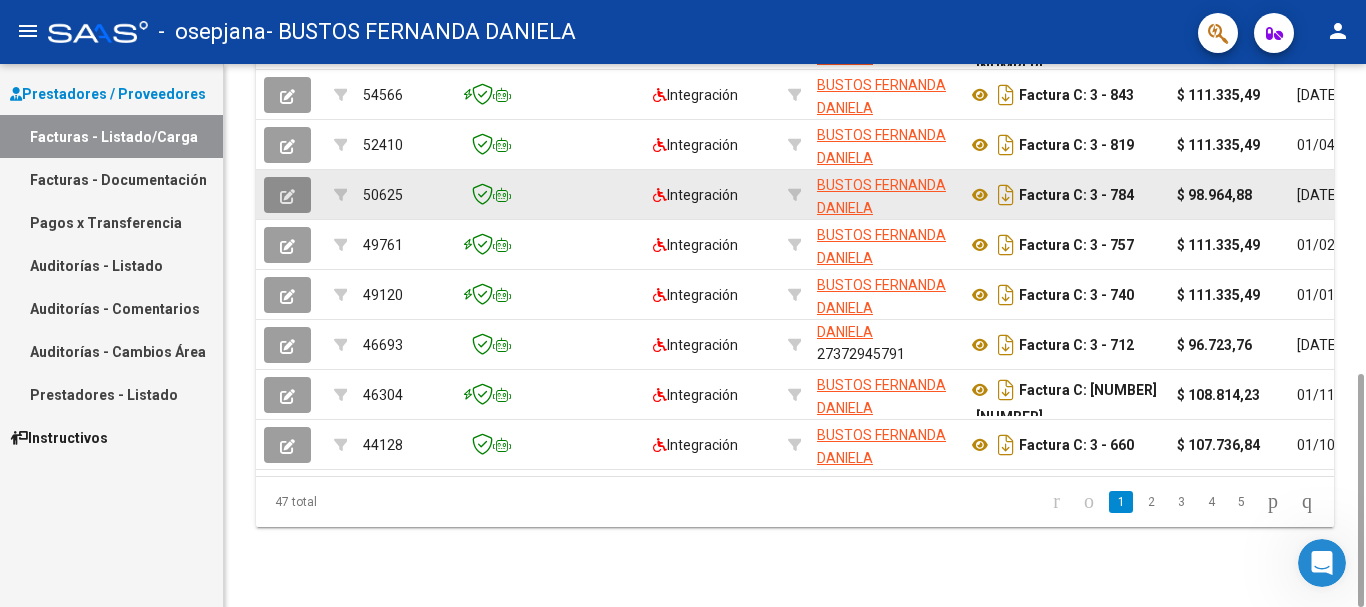 click 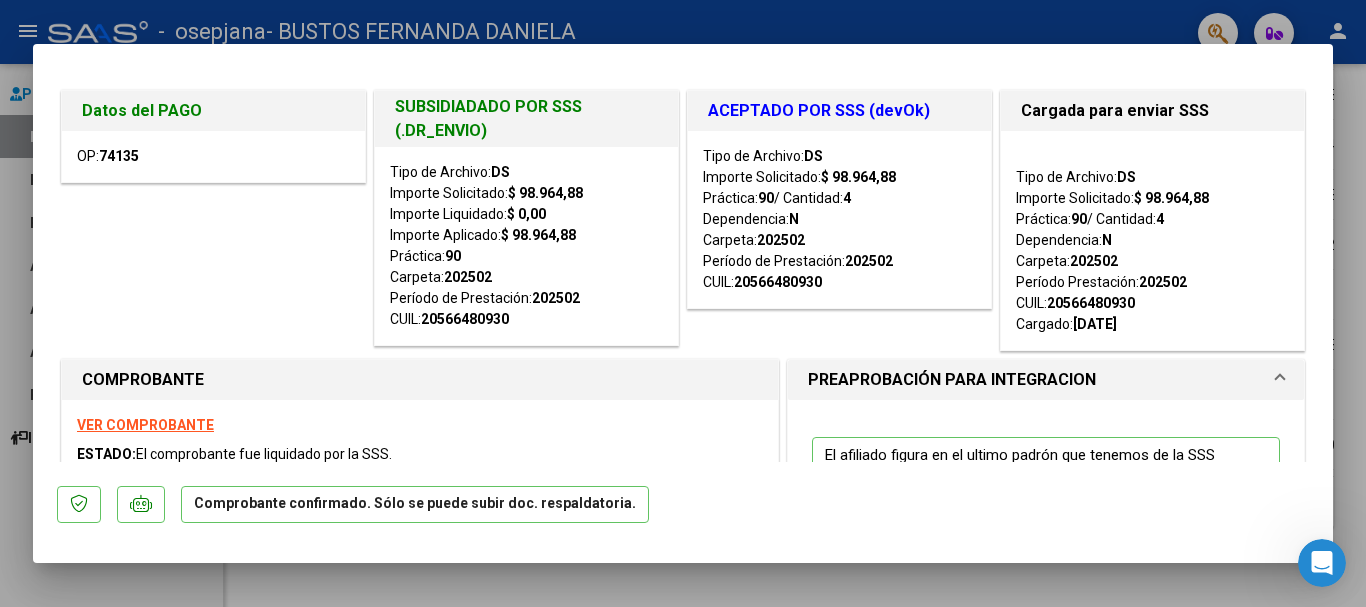 scroll, scrollTop: 0, scrollLeft: 0, axis: both 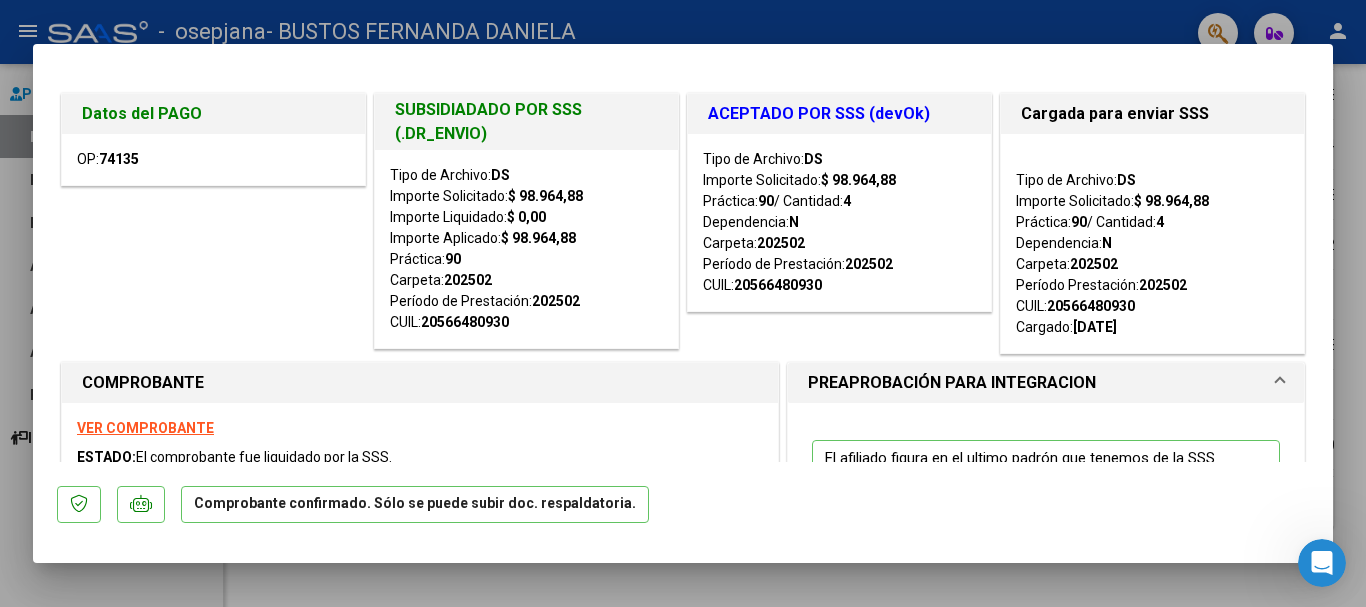 click at bounding box center [683, 303] 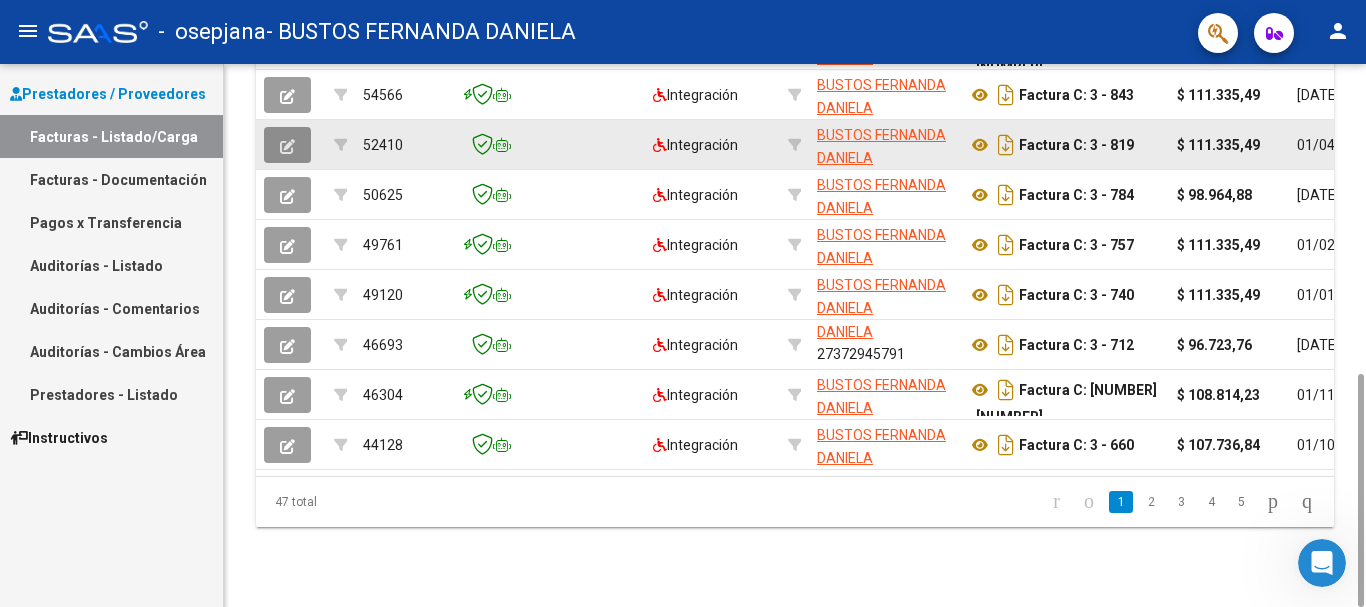 click 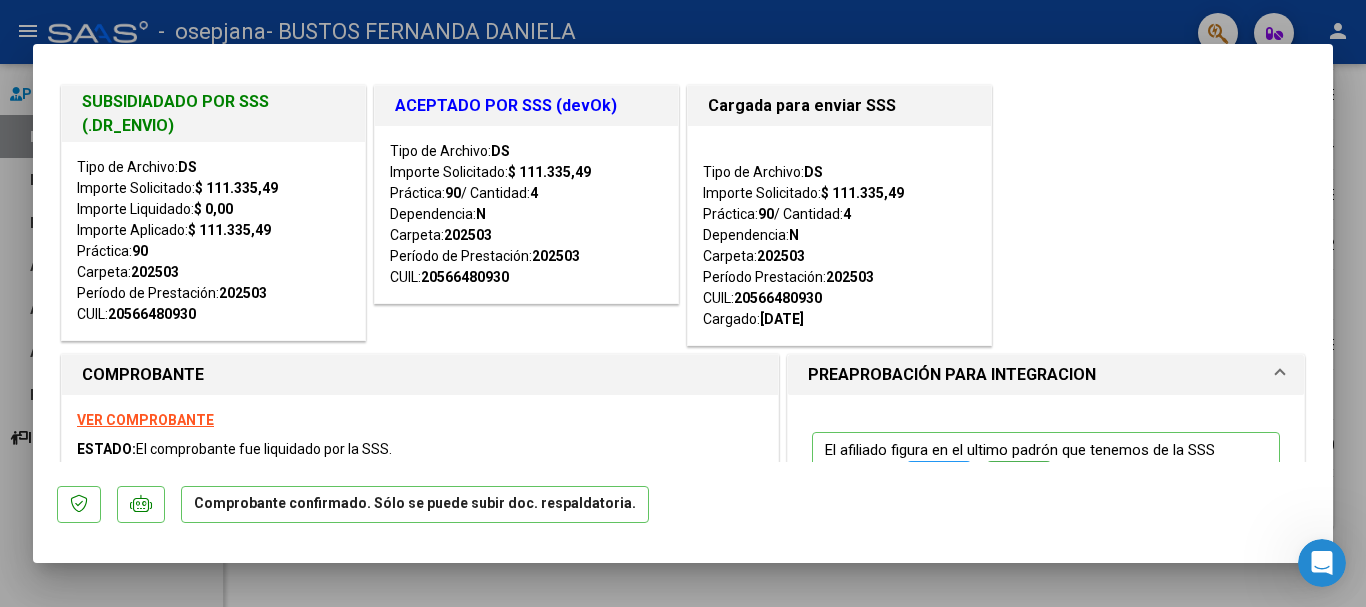 scroll, scrollTop: 0, scrollLeft: 0, axis: both 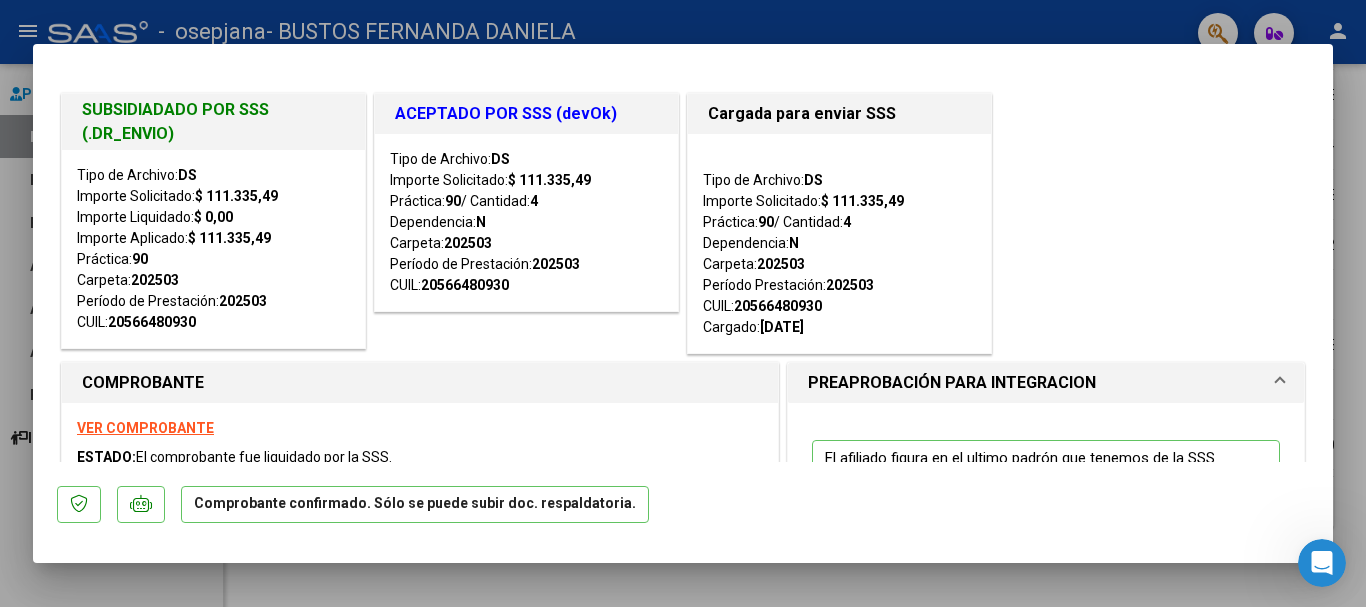 click at bounding box center [683, 303] 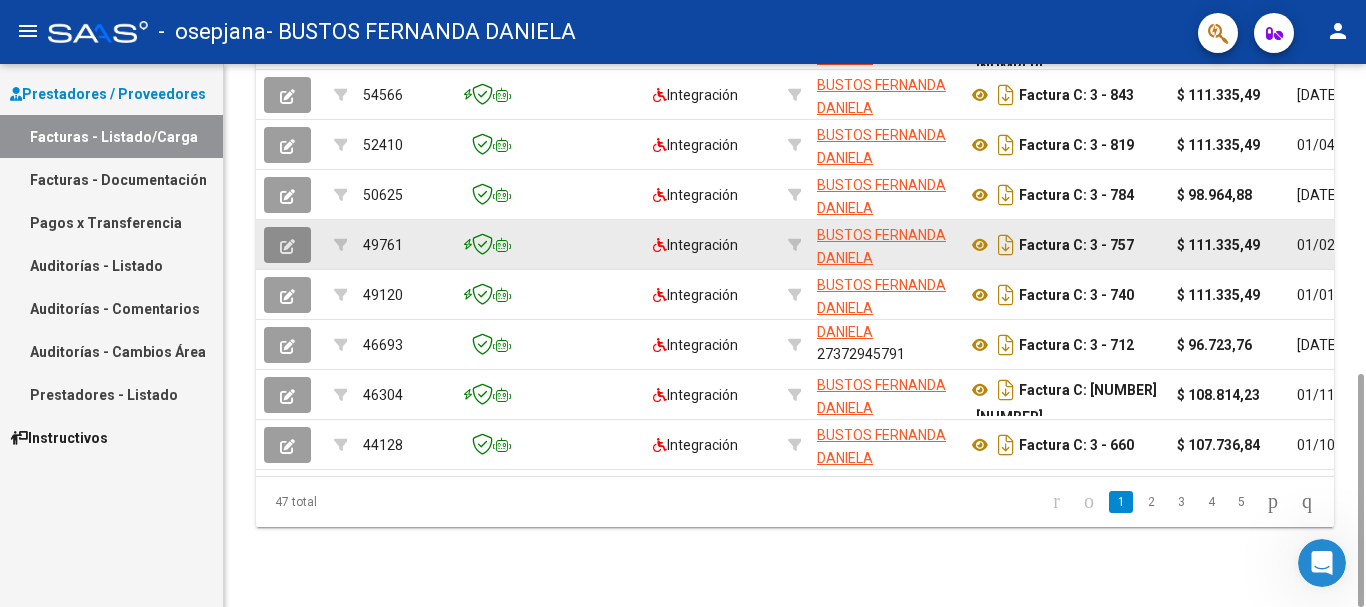 click 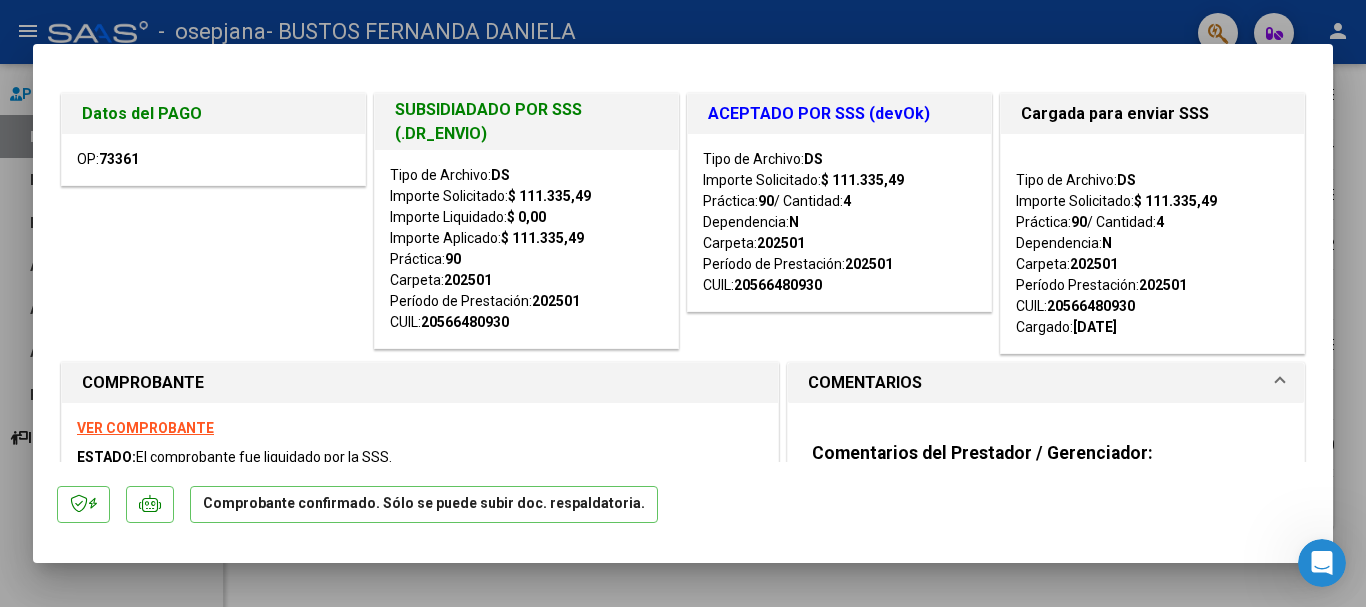 click on "OP:  73361" at bounding box center (213, 159) 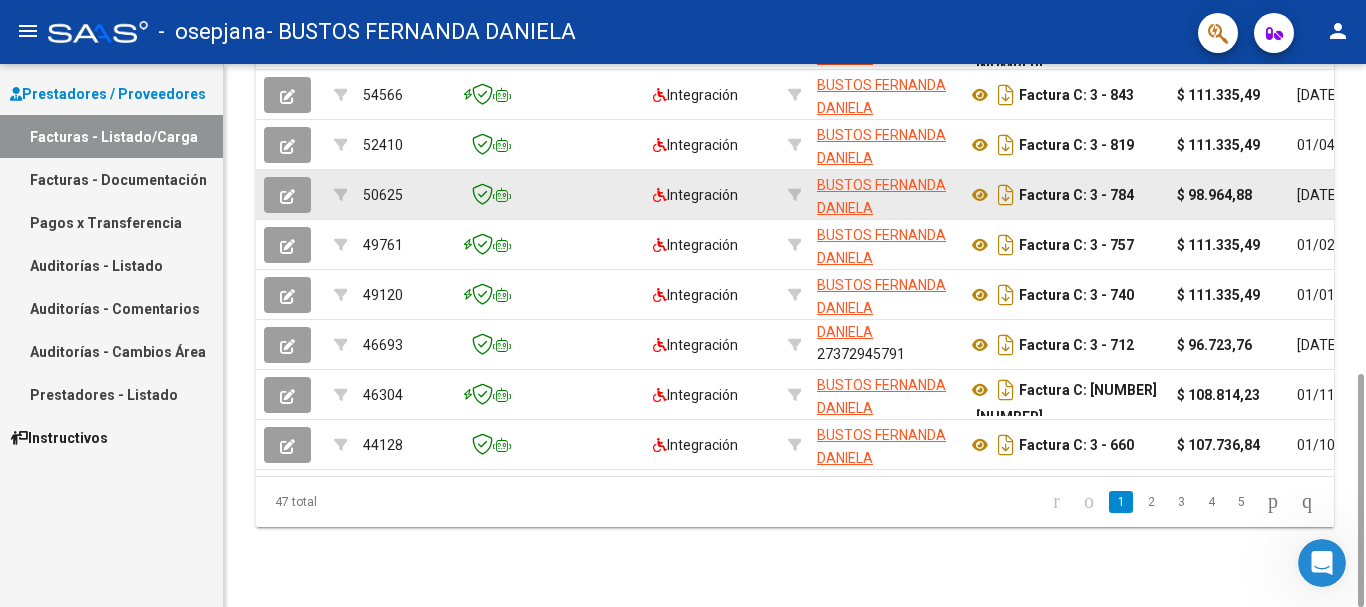 click 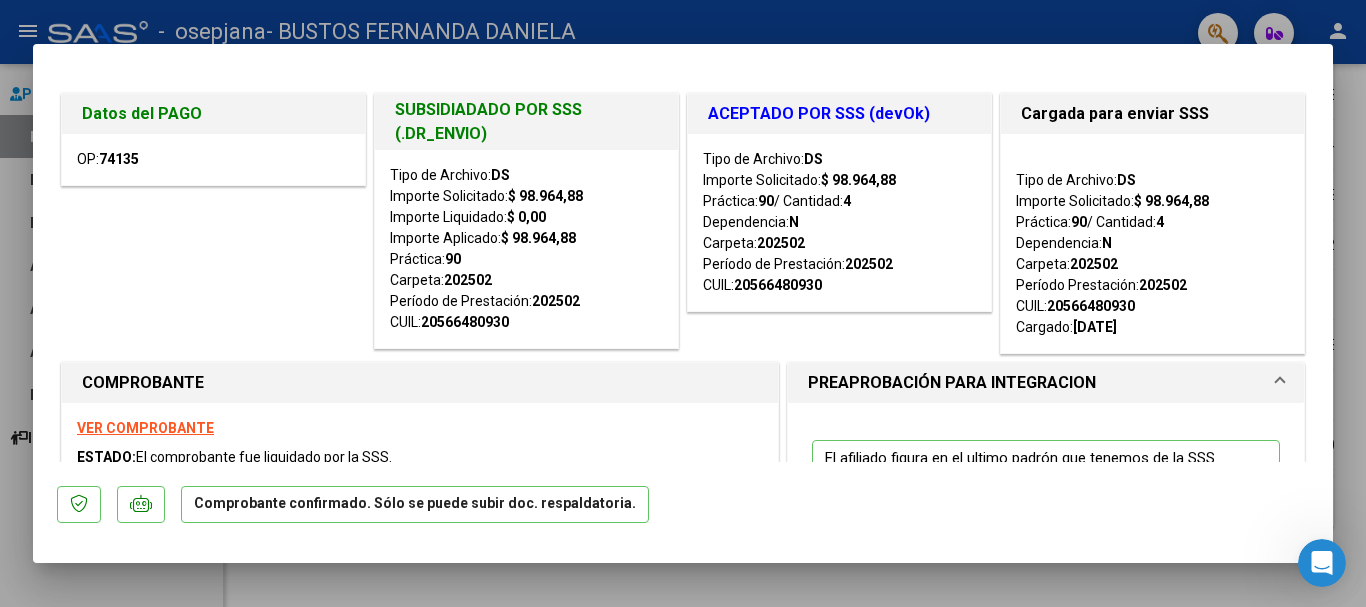 click at bounding box center (683, 303) 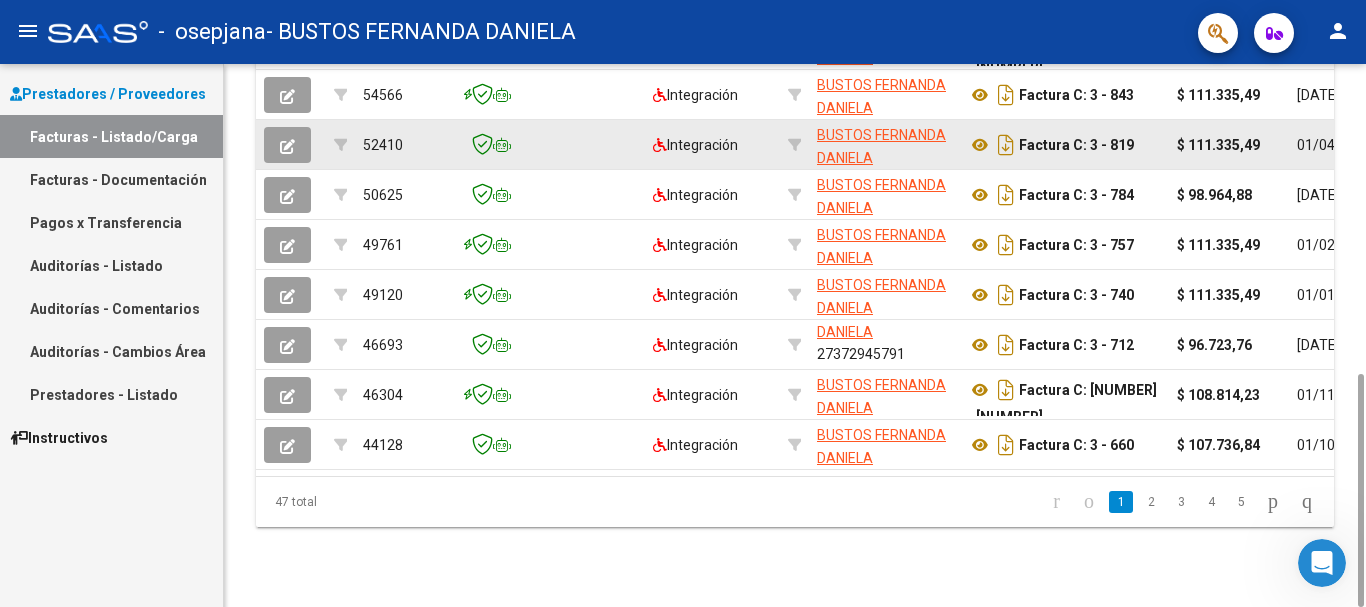 click 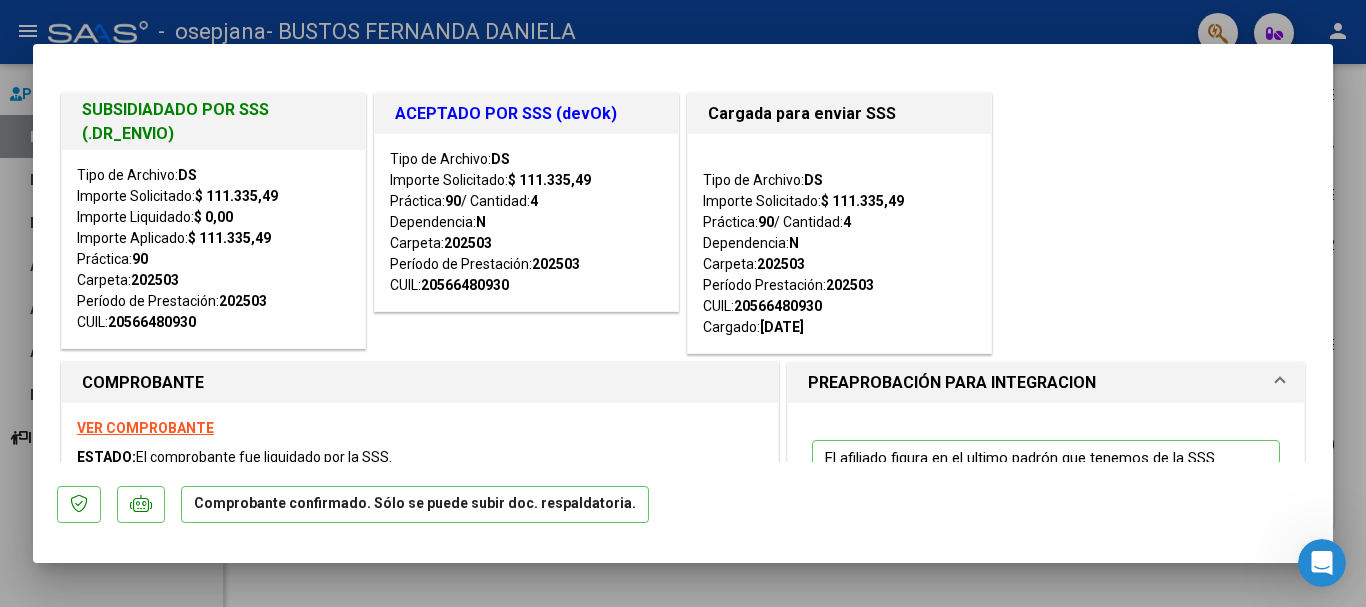 click at bounding box center [683, 303] 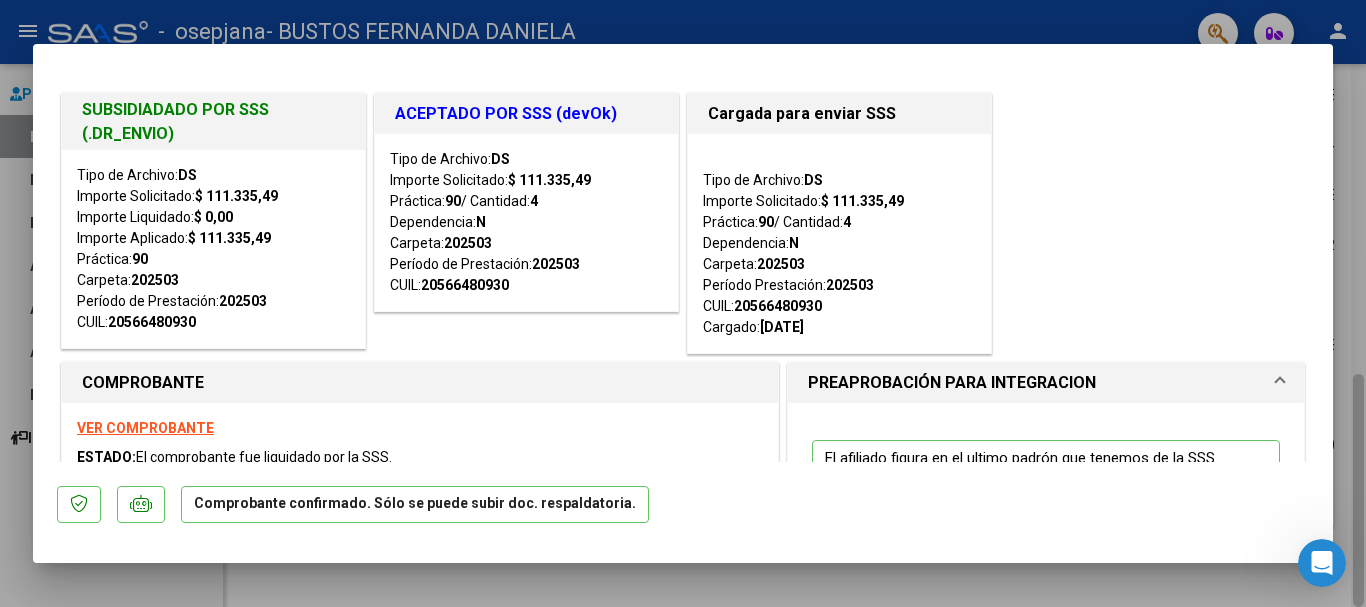 type 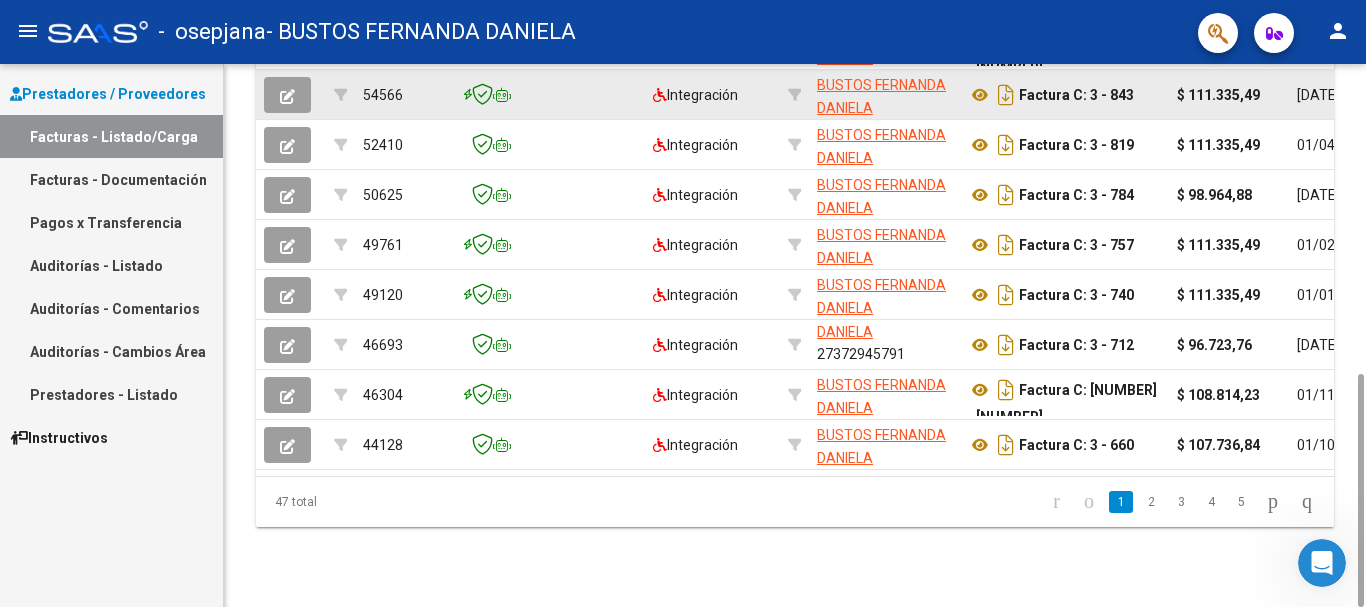 click 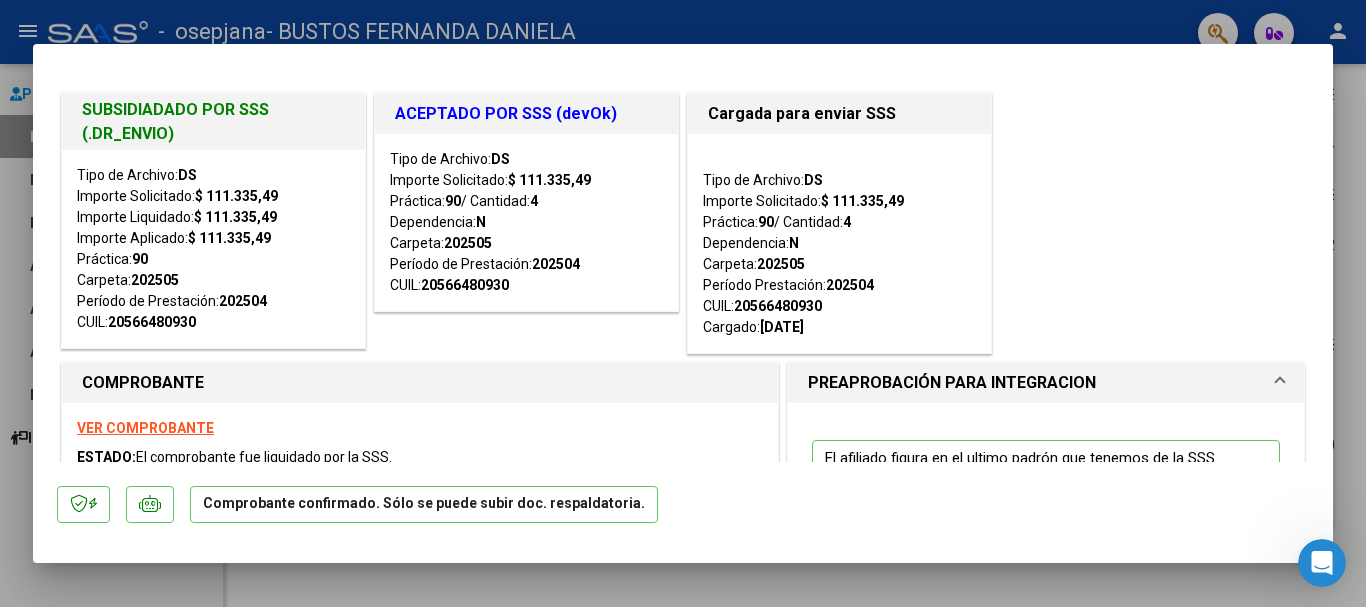 click at bounding box center (683, 303) 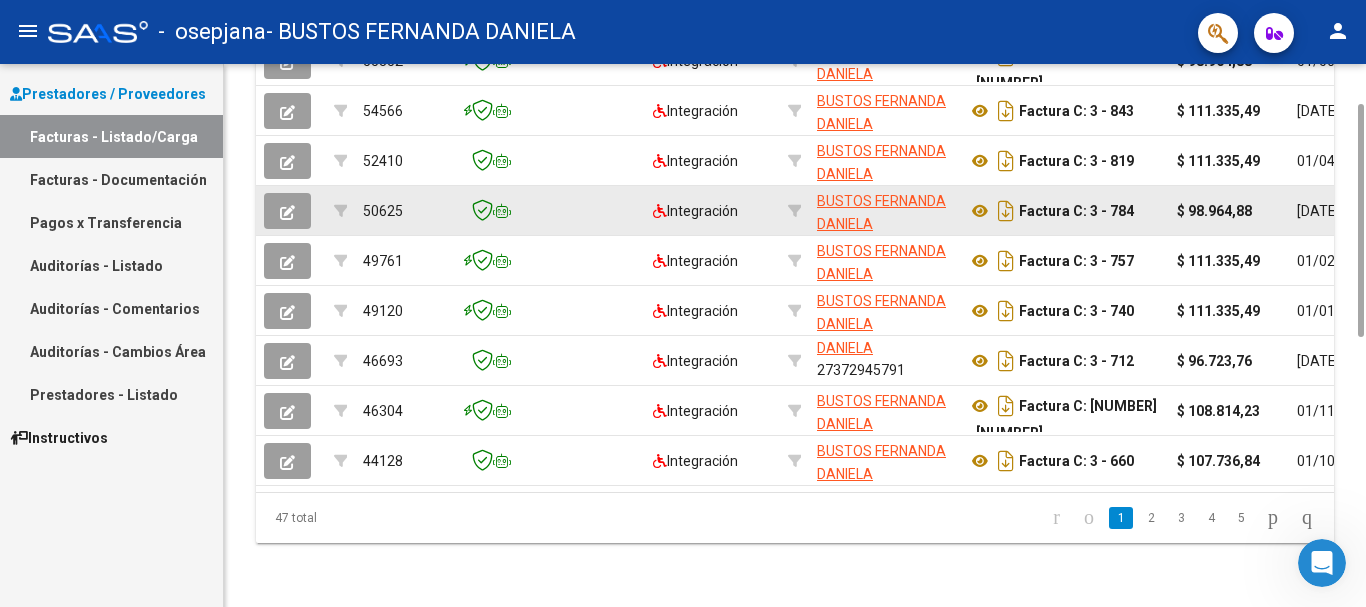 scroll, scrollTop: 522, scrollLeft: 0, axis: vertical 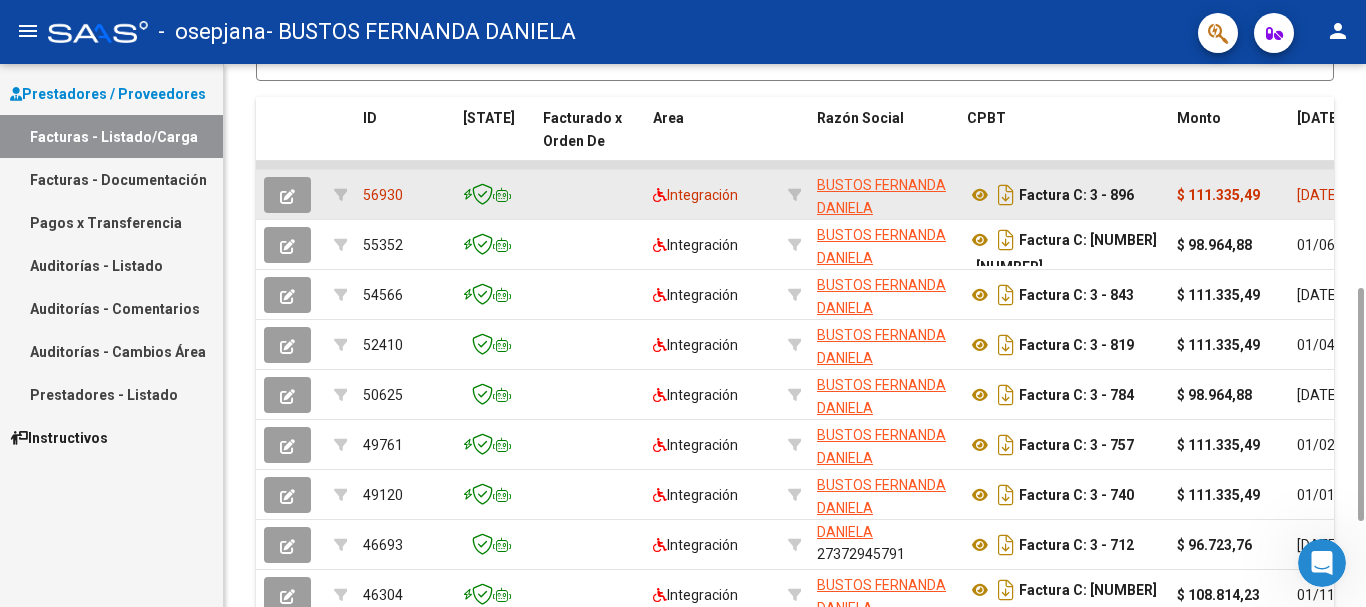 click 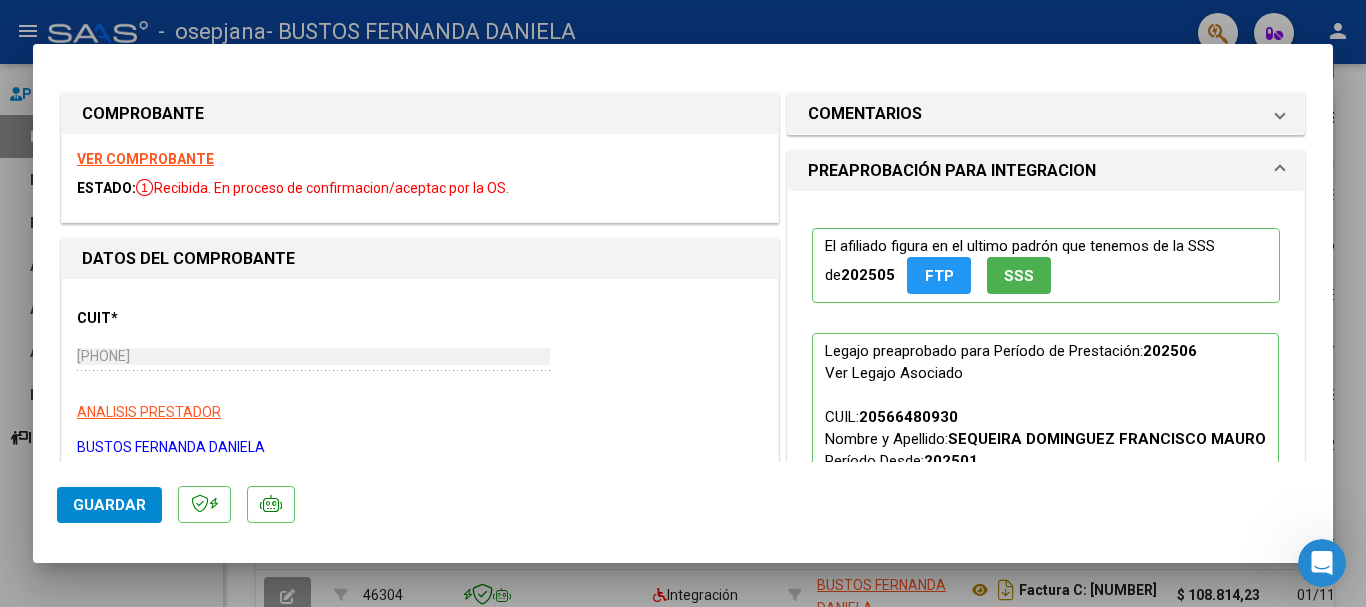 click at bounding box center (683, 303) 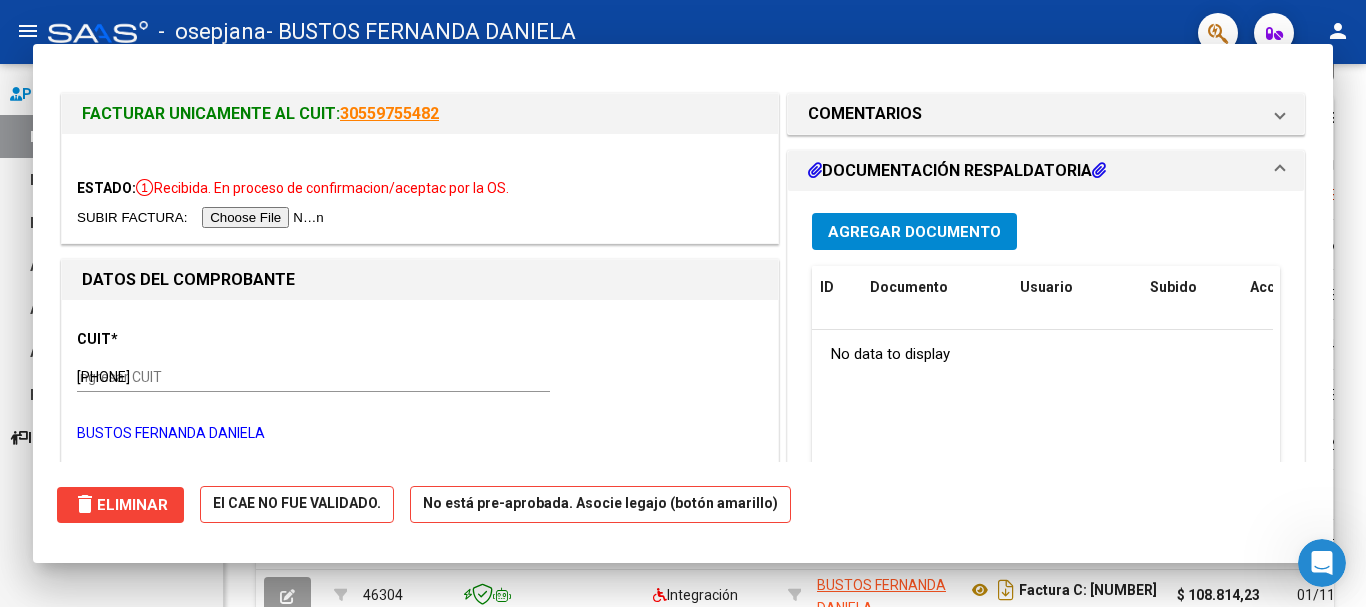 type 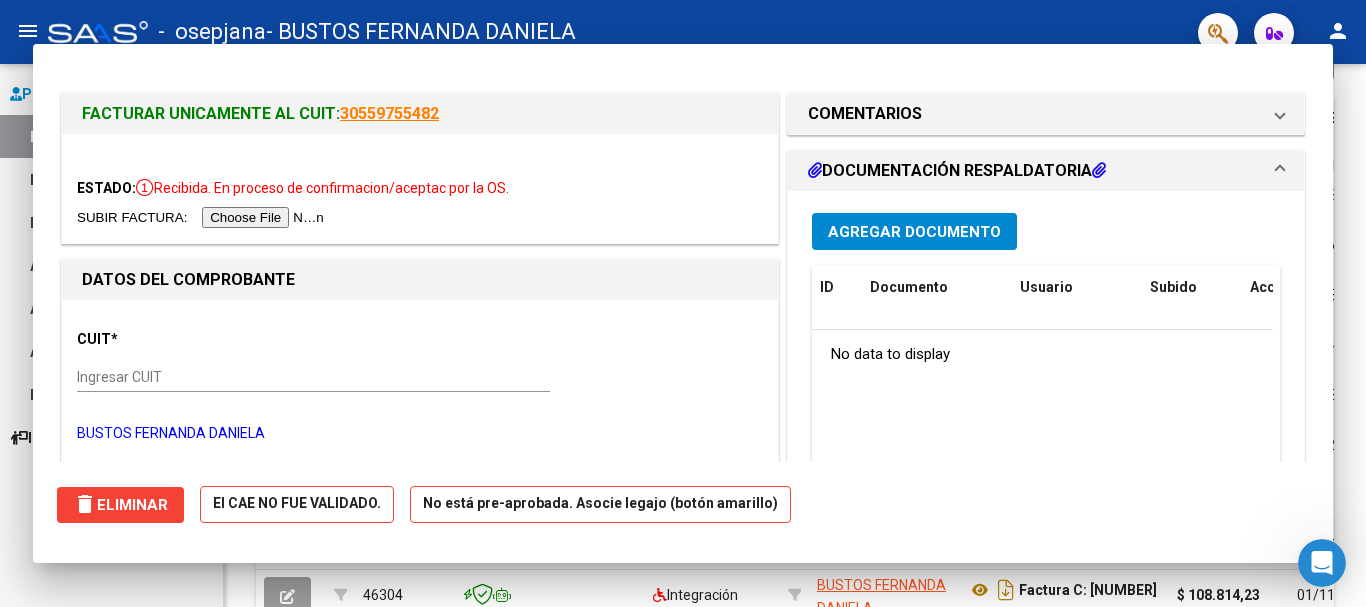 type 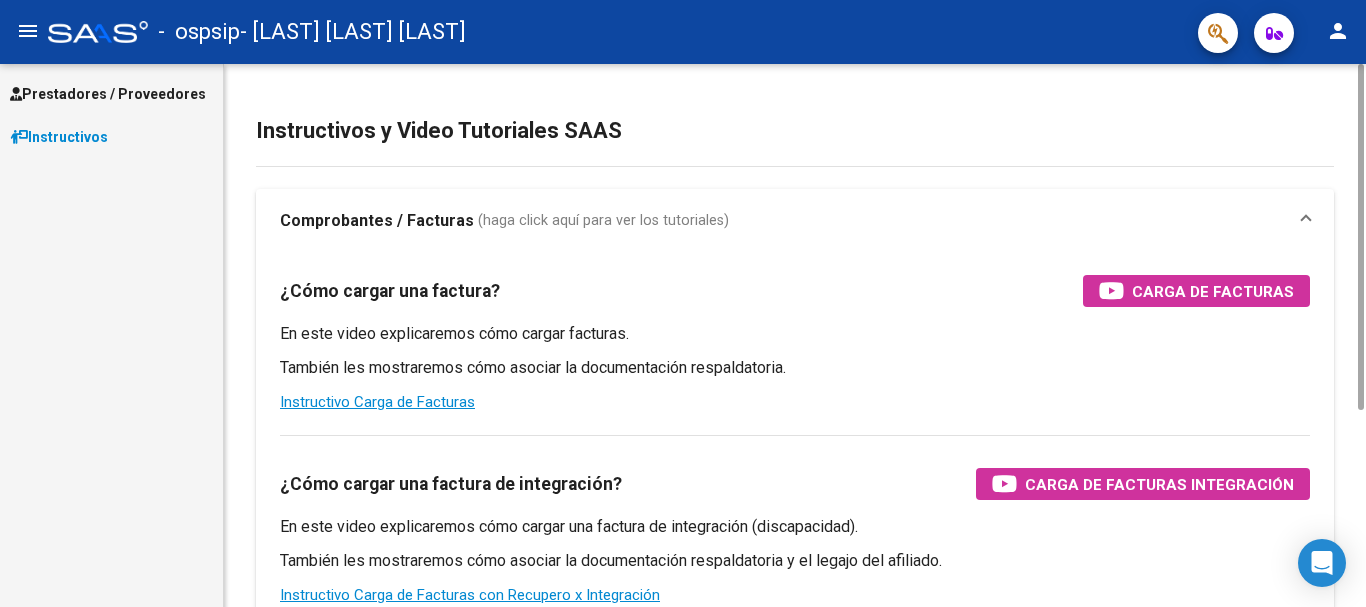 scroll, scrollTop: 0, scrollLeft: 0, axis: both 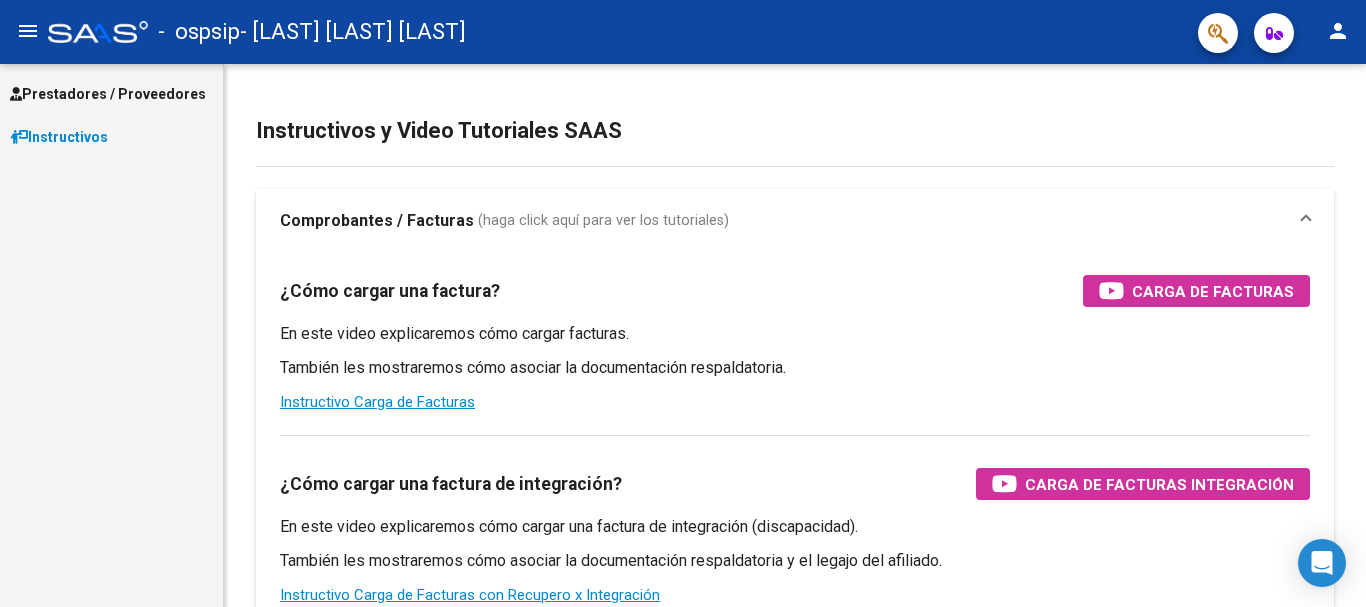 click on "Prestadores / Proveedores" at bounding box center [108, 94] 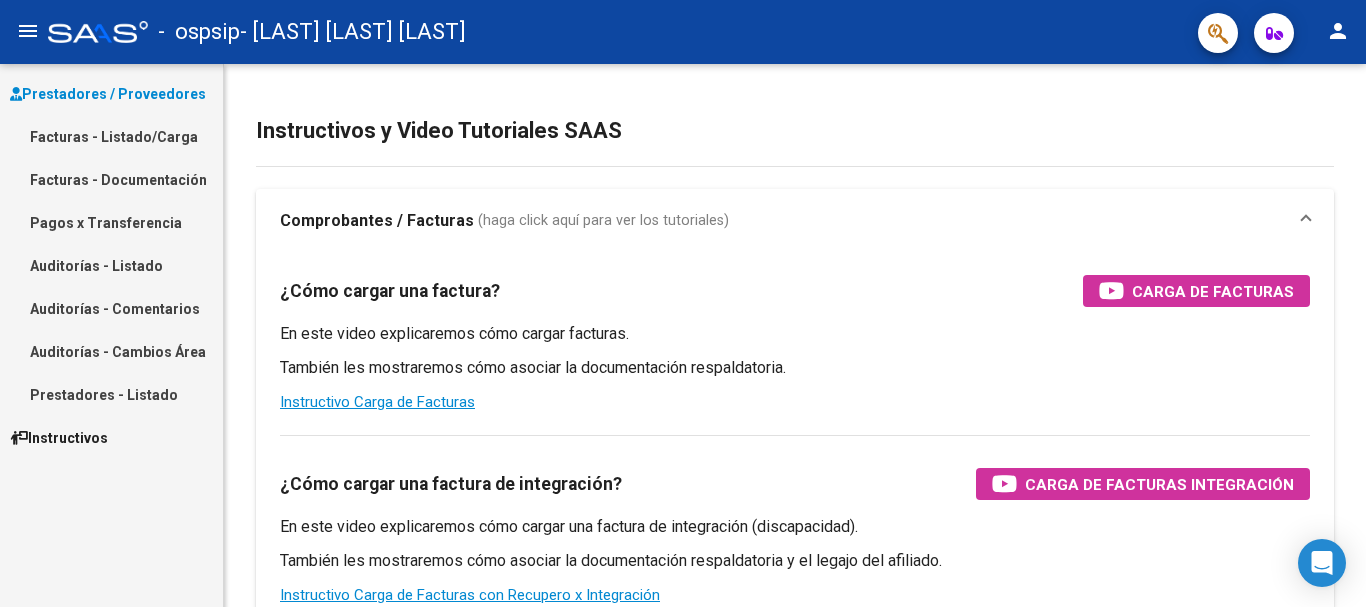 click on "Facturas - Listado/Carga" at bounding box center [111, 136] 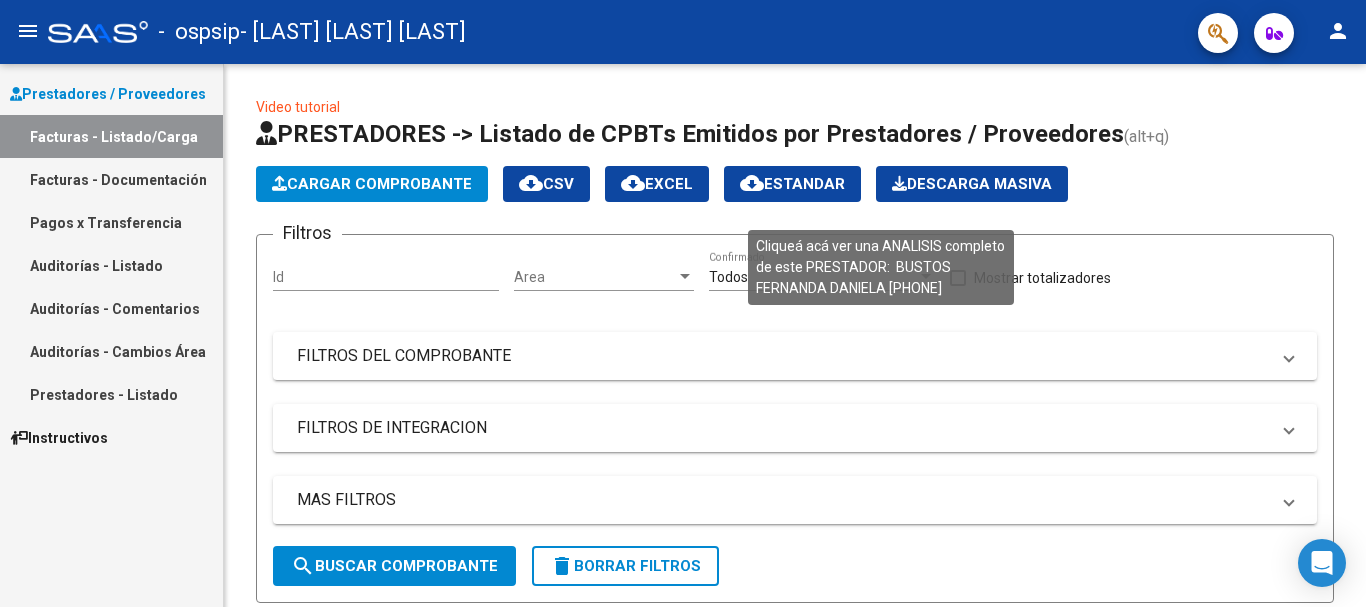 scroll, scrollTop: 722, scrollLeft: 0, axis: vertical 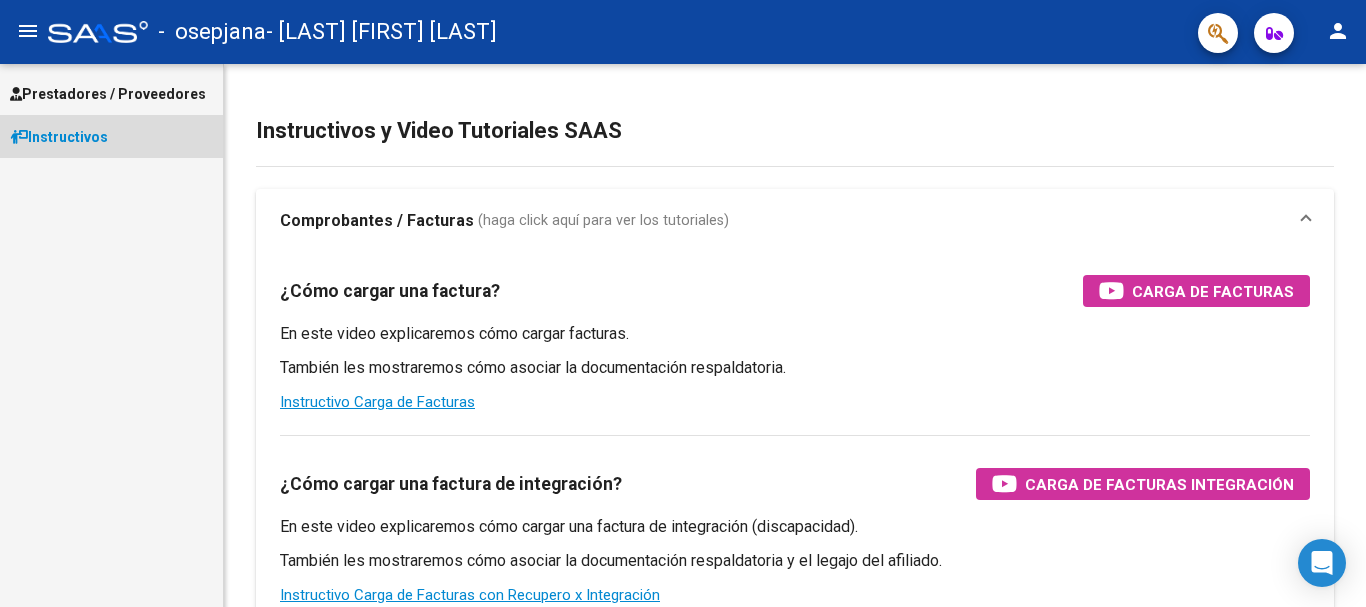 click on "Instructivos" at bounding box center [59, 137] 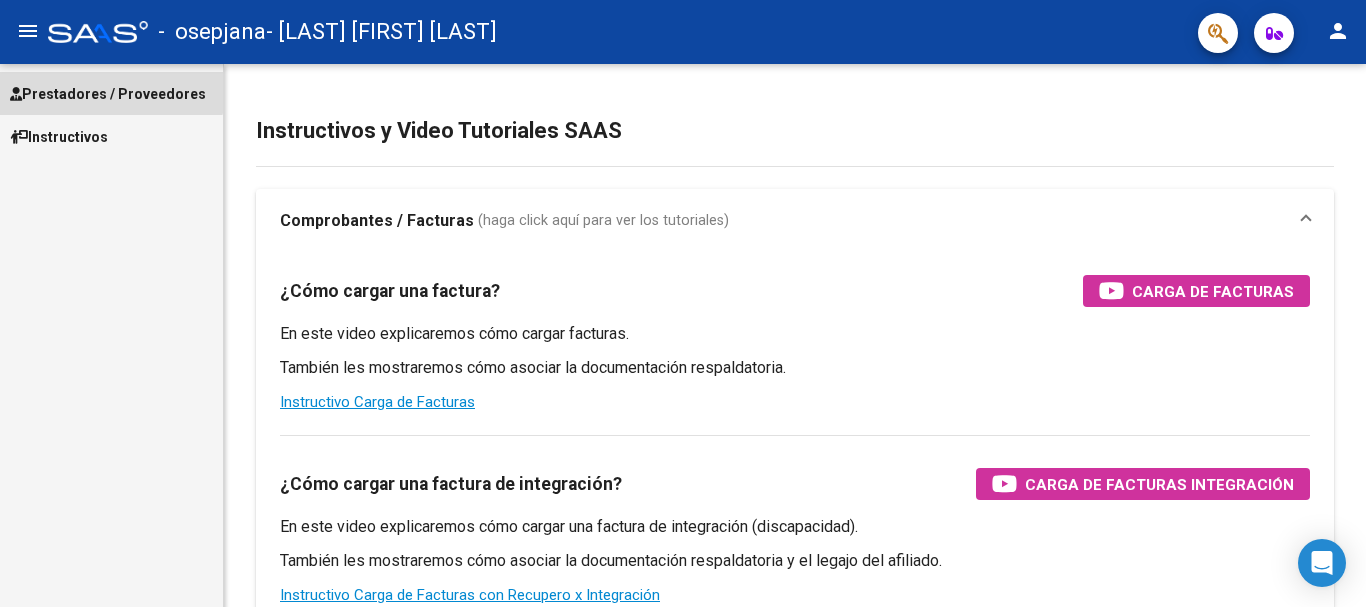 click on "Prestadores / Proveedores" at bounding box center (111, 93) 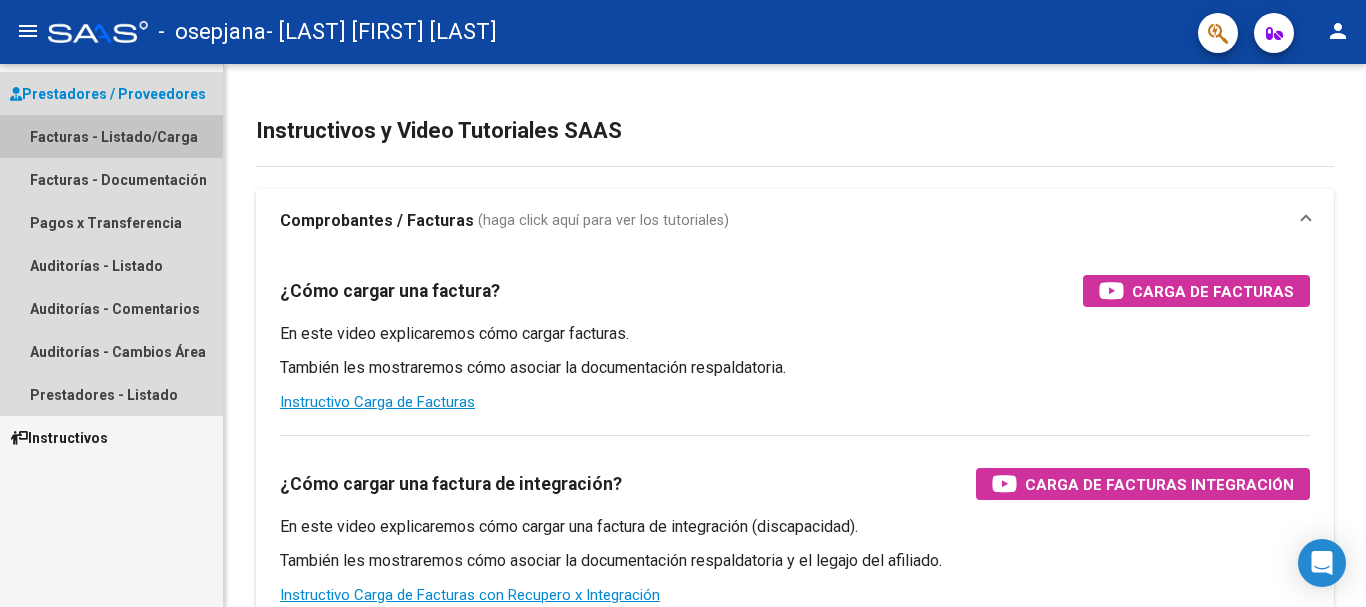 click on "Facturas - Listado/Carga" at bounding box center [111, 136] 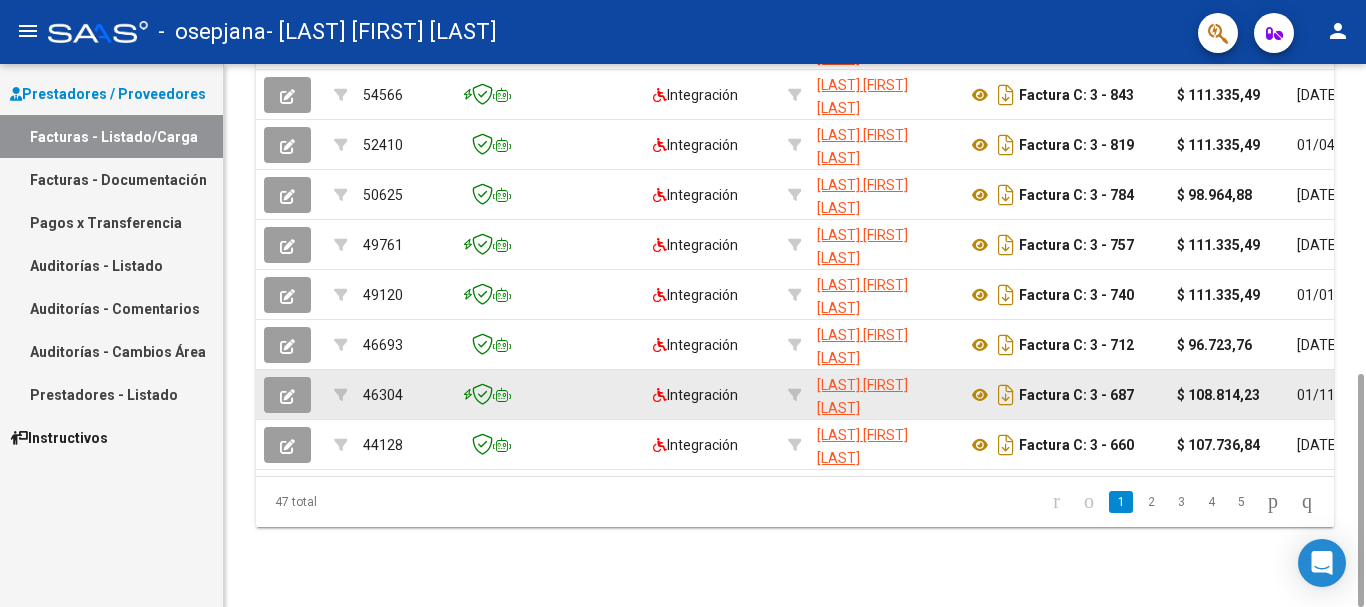 scroll, scrollTop: 522, scrollLeft: 0, axis: vertical 